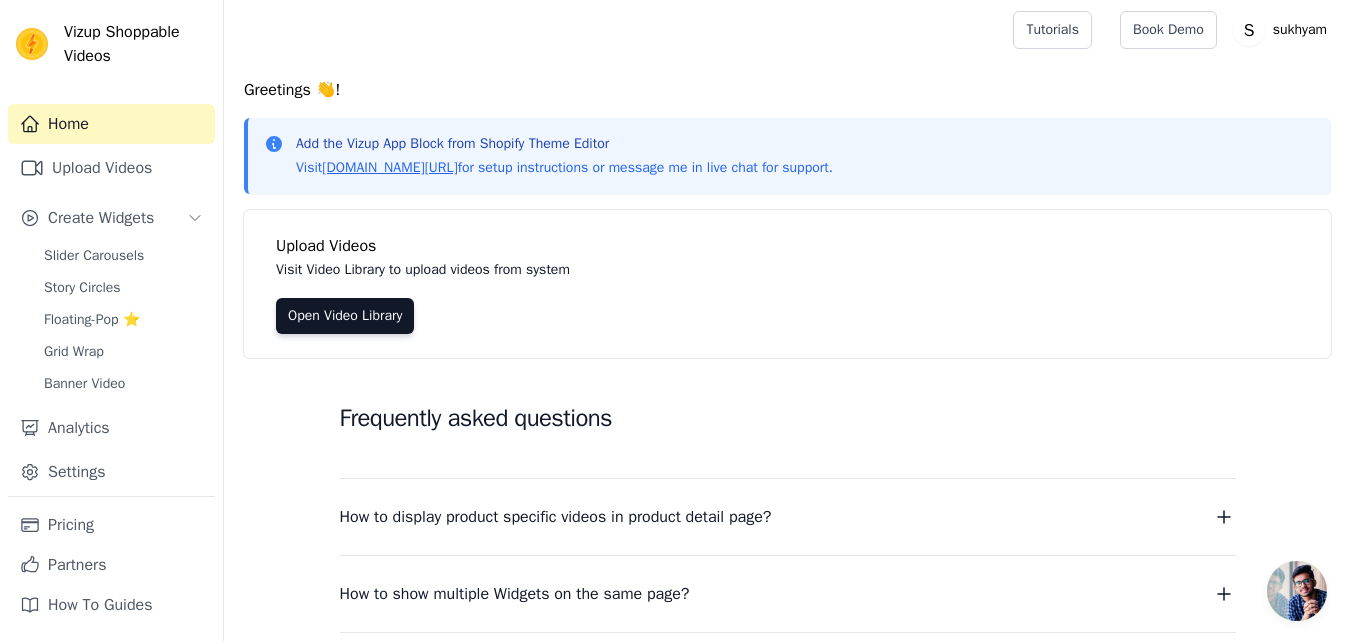scroll, scrollTop: 0, scrollLeft: 0, axis: both 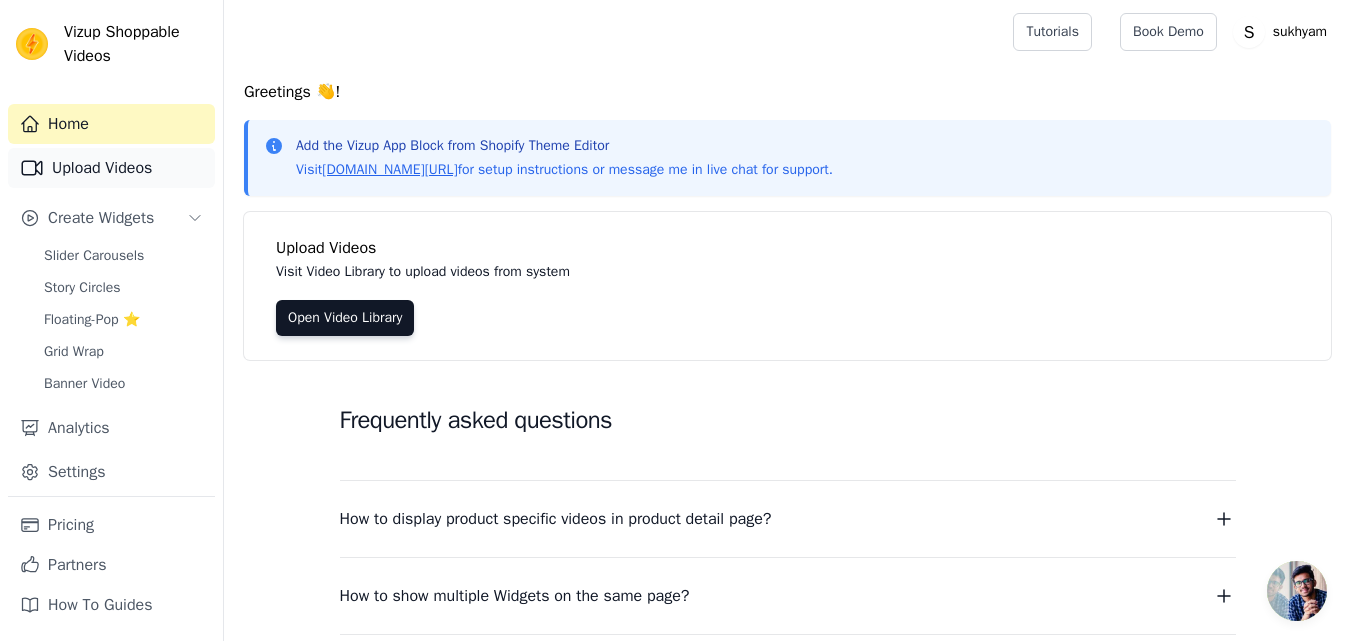 click on "Upload Videos" at bounding box center (111, 168) 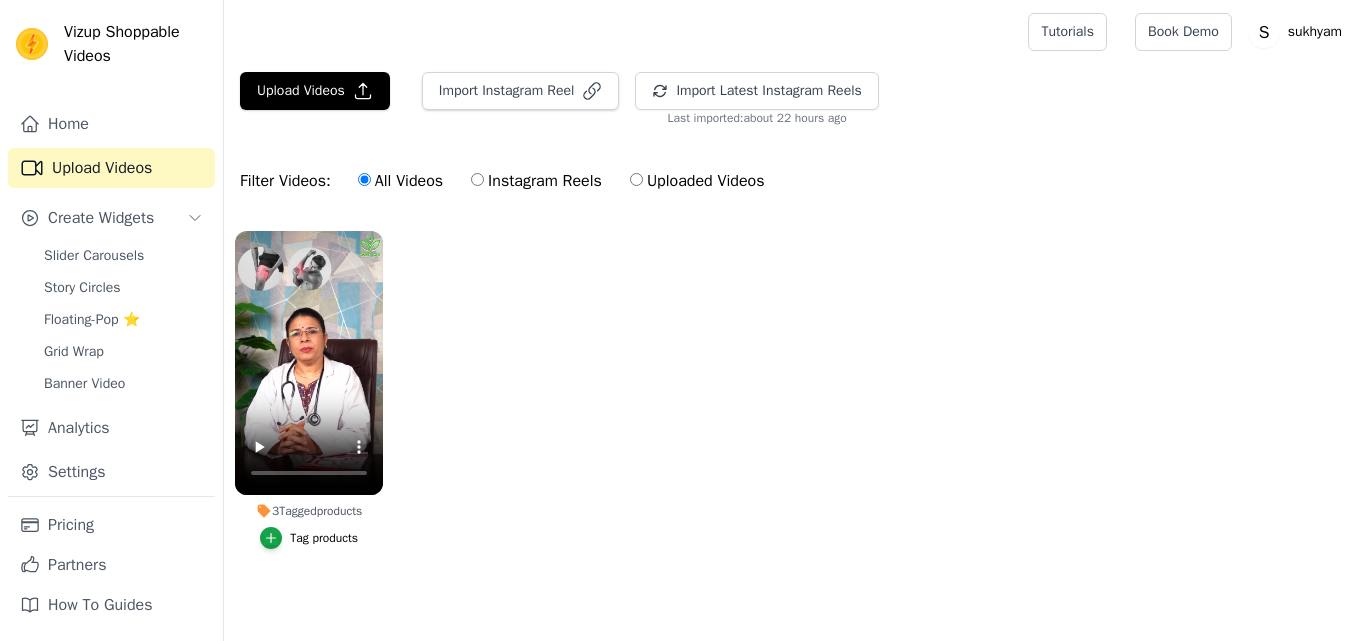 scroll, scrollTop: 0, scrollLeft: 0, axis: both 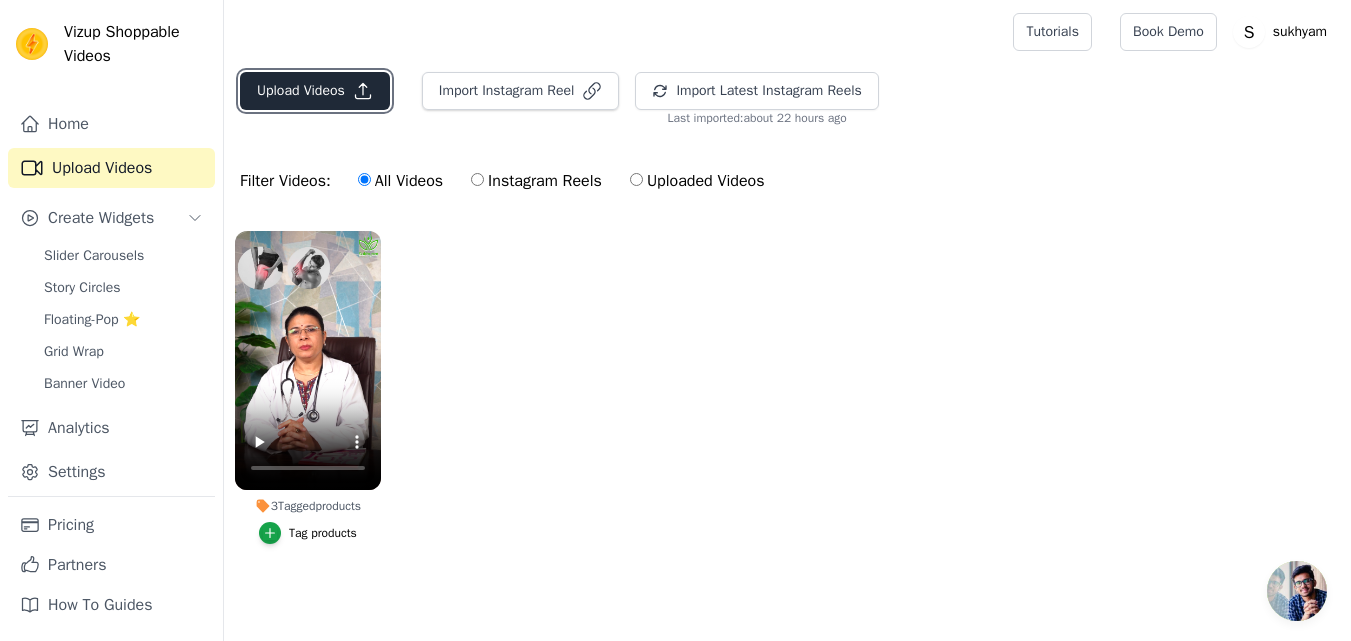 click on "Upload Videos" at bounding box center (315, 91) 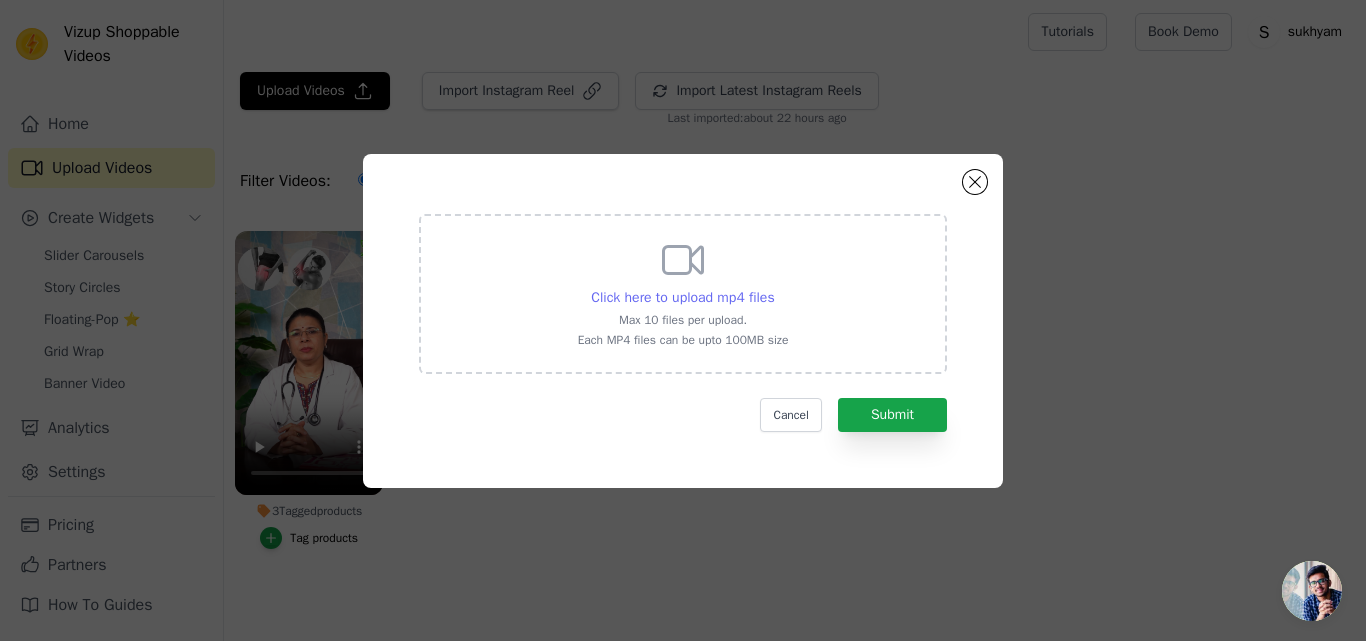 click on "Click here to upload mp4 files" at bounding box center [682, 297] 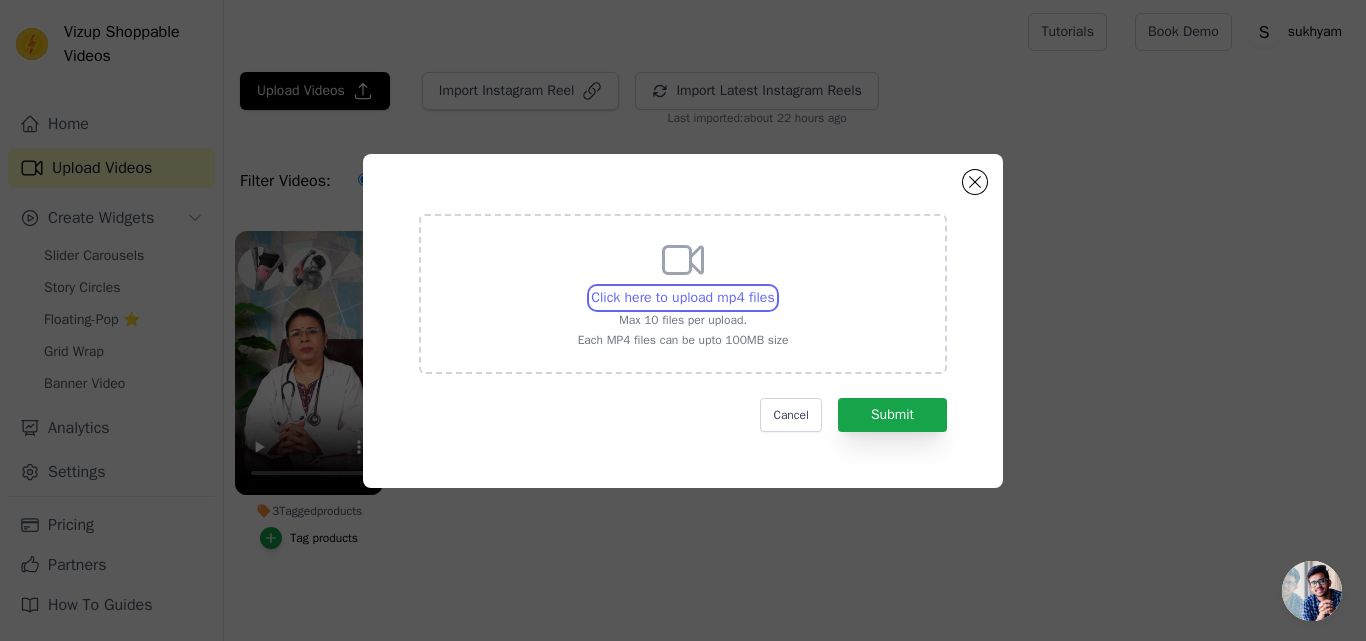 click on "Click here to upload mp4 files     Max 10 files per upload.   Each MP4 files can be upto 100MB size" at bounding box center (774, 287) 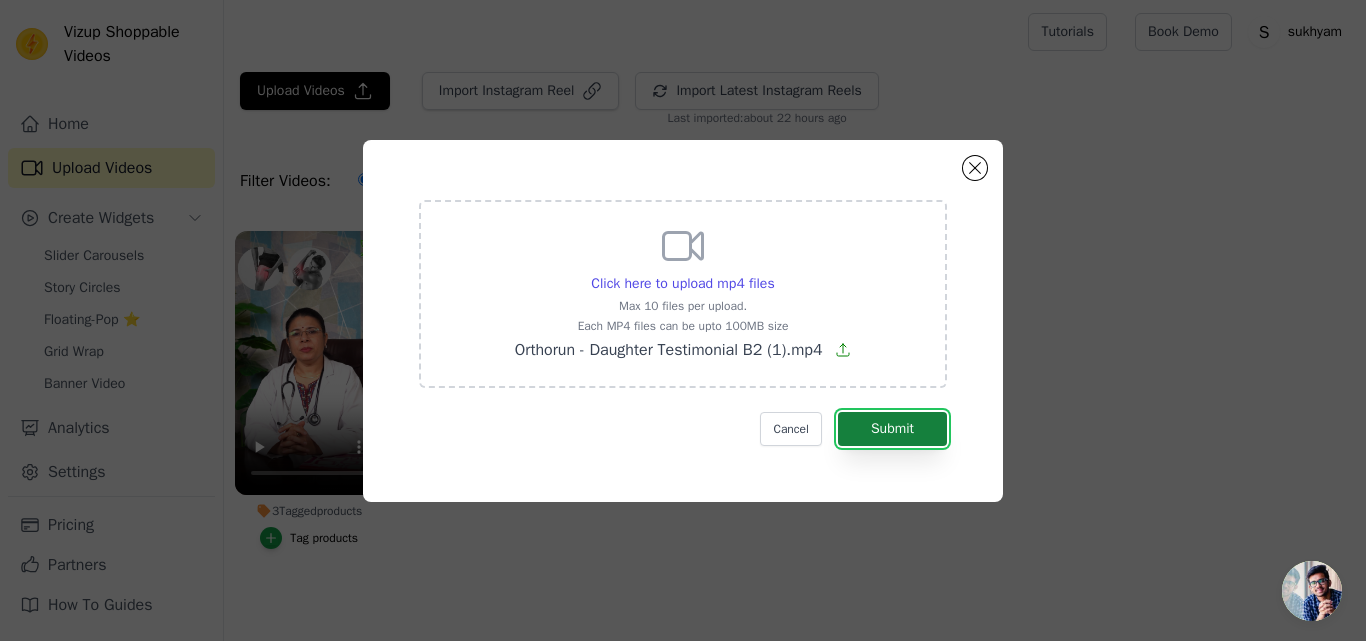 click on "Submit" at bounding box center [892, 429] 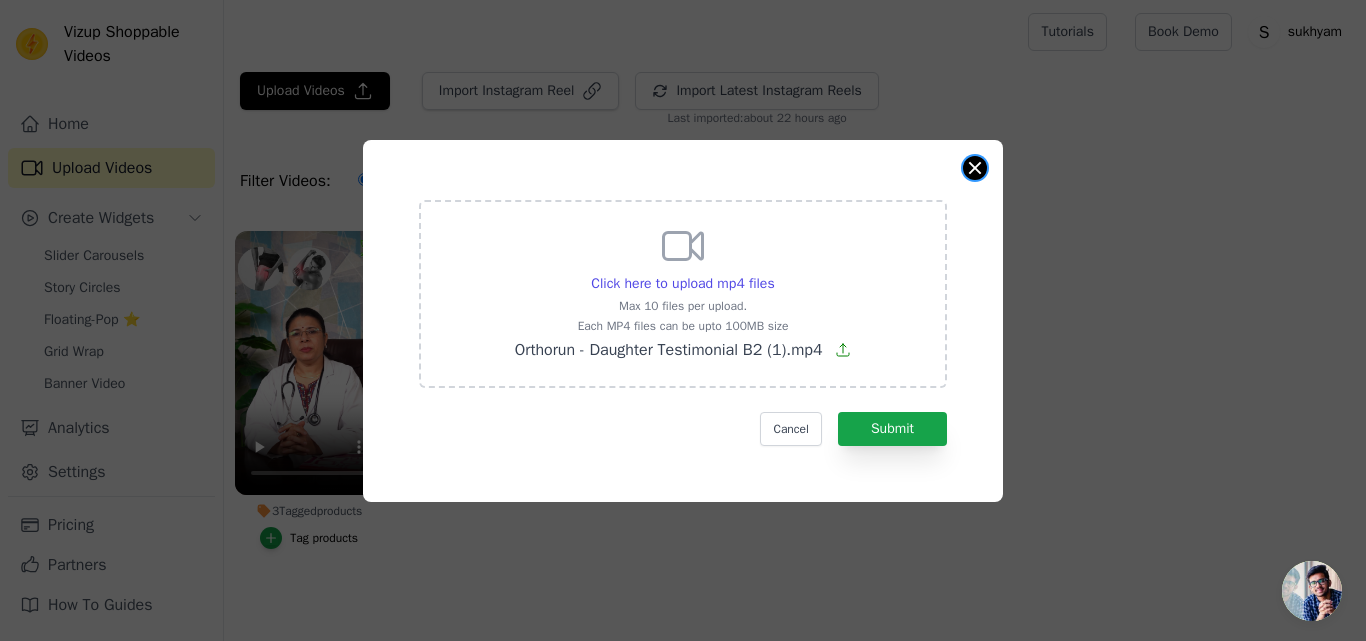 click at bounding box center [975, 168] 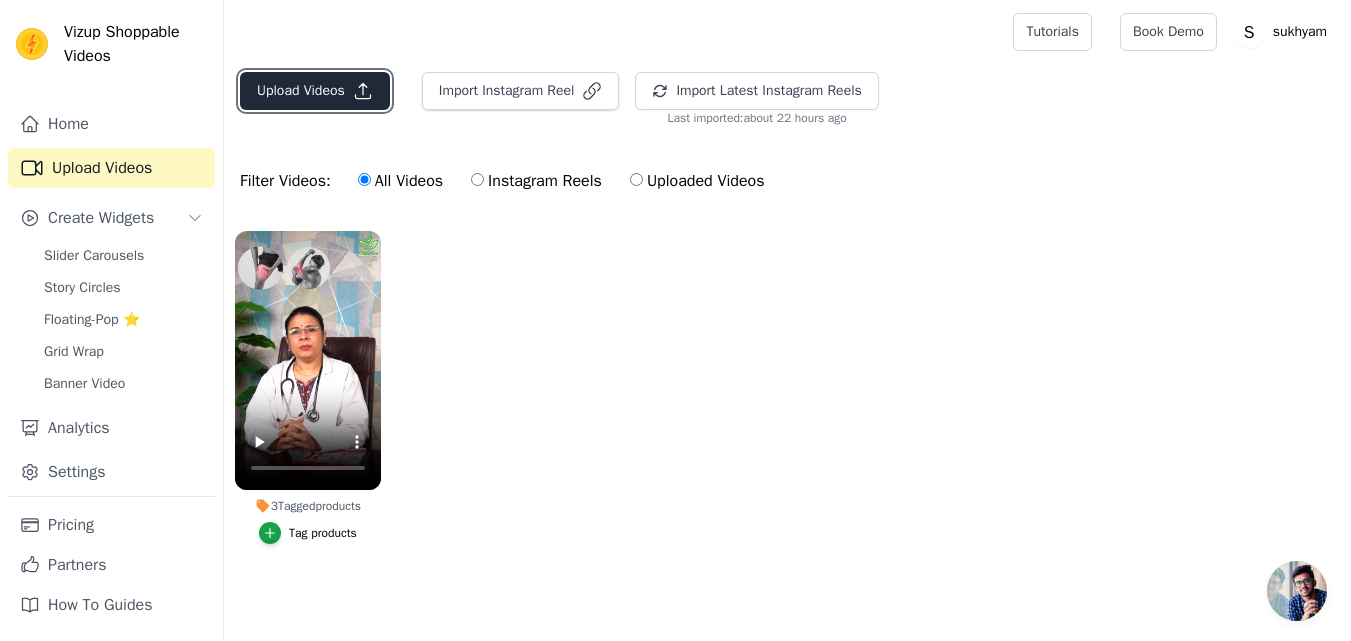click on "Upload Videos" at bounding box center [315, 91] 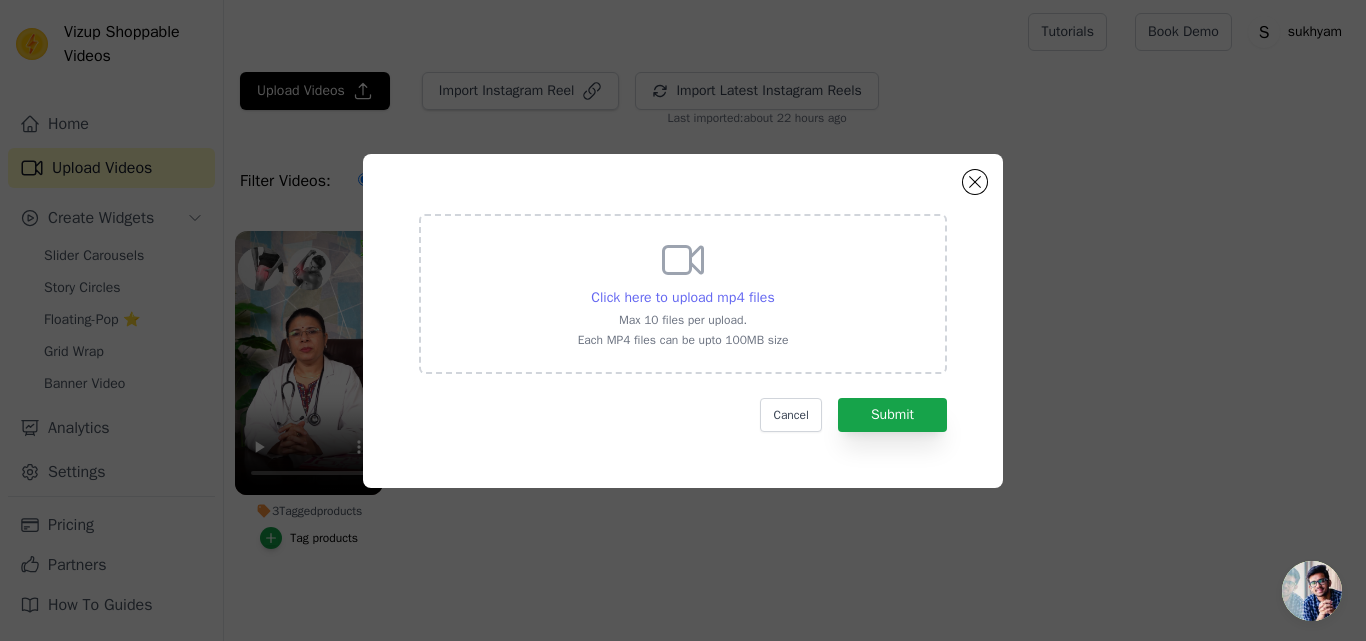 click on "Click here to upload mp4 files" at bounding box center [682, 297] 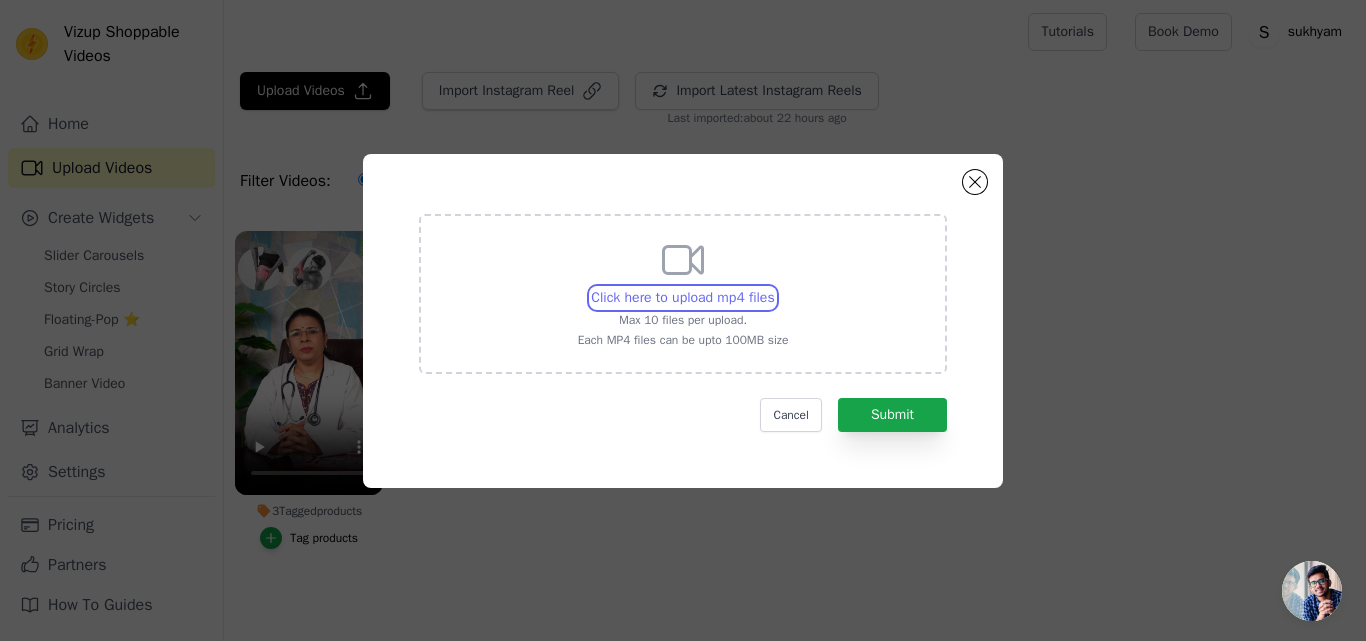 click on "Click here to upload mp4 files     Max 10 files per upload.   Each MP4 files can be upto 100MB size" at bounding box center (774, 287) 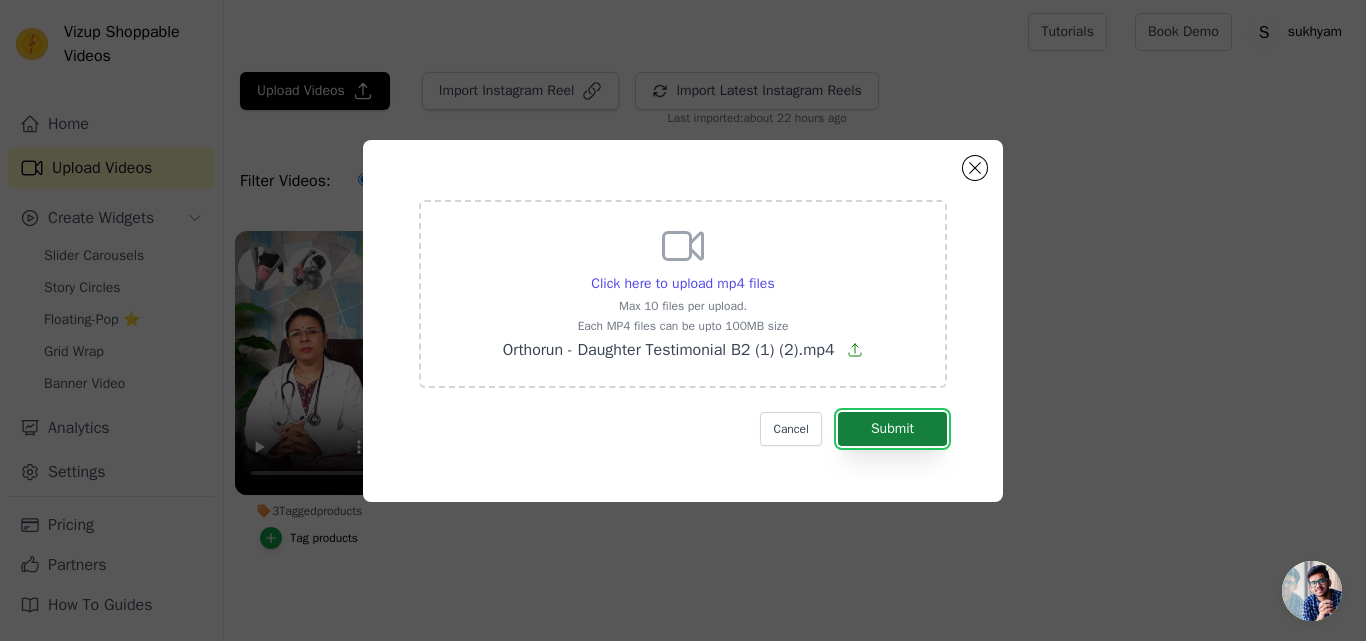 click on "Submit" at bounding box center (892, 429) 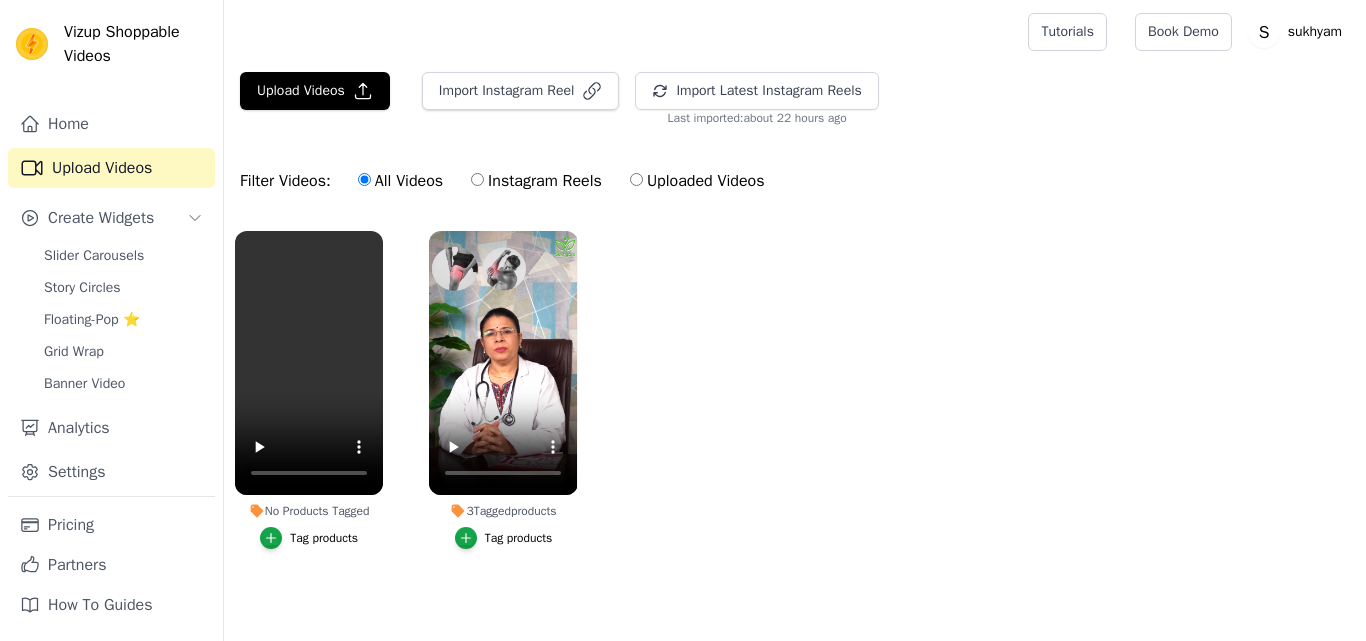 scroll, scrollTop: 0, scrollLeft: 0, axis: both 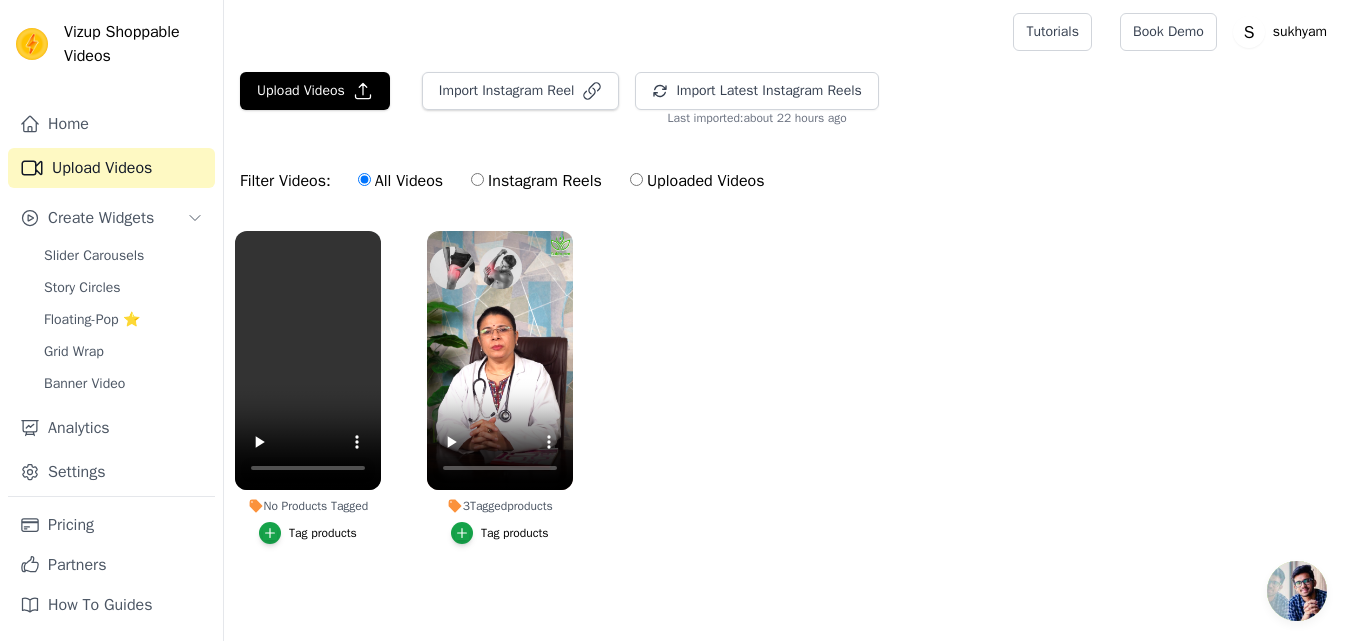 click on "Tag products" at bounding box center (323, 533) 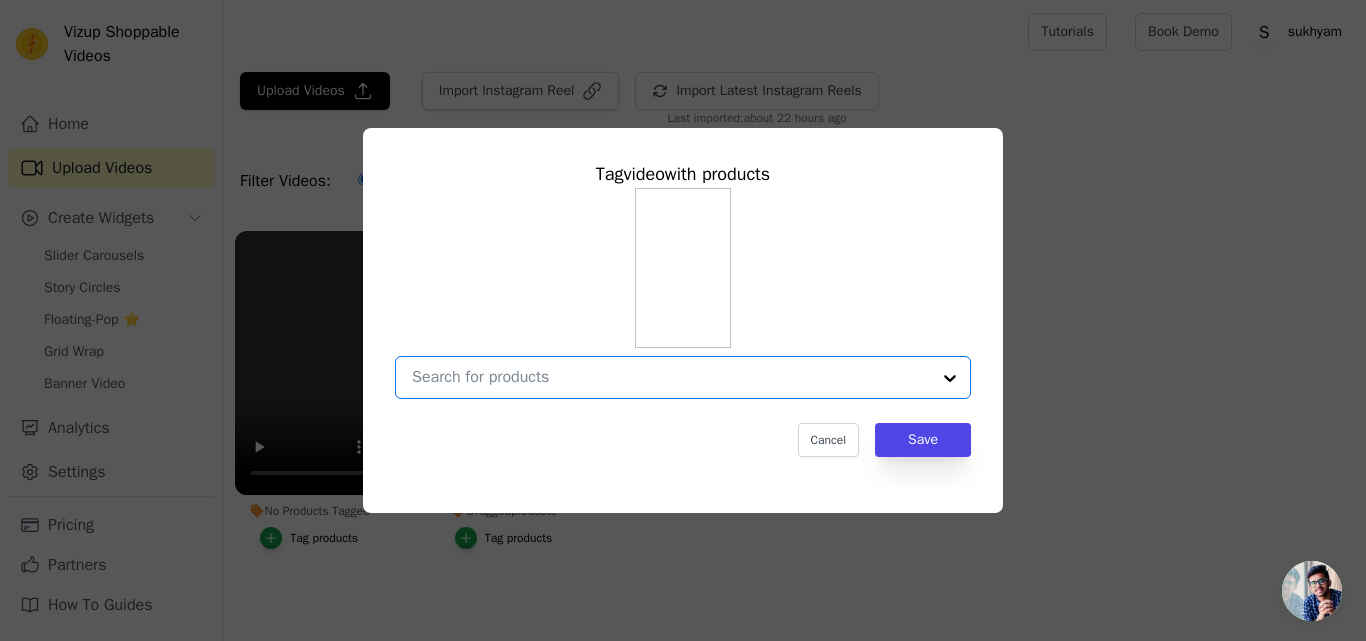 click on "No Products Tagged     Tag  video  with products       Option undefined, selected.   Select is focused, type to refine list, press down to open the menu.                   Cancel   Save     Tag products" at bounding box center [671, 377] 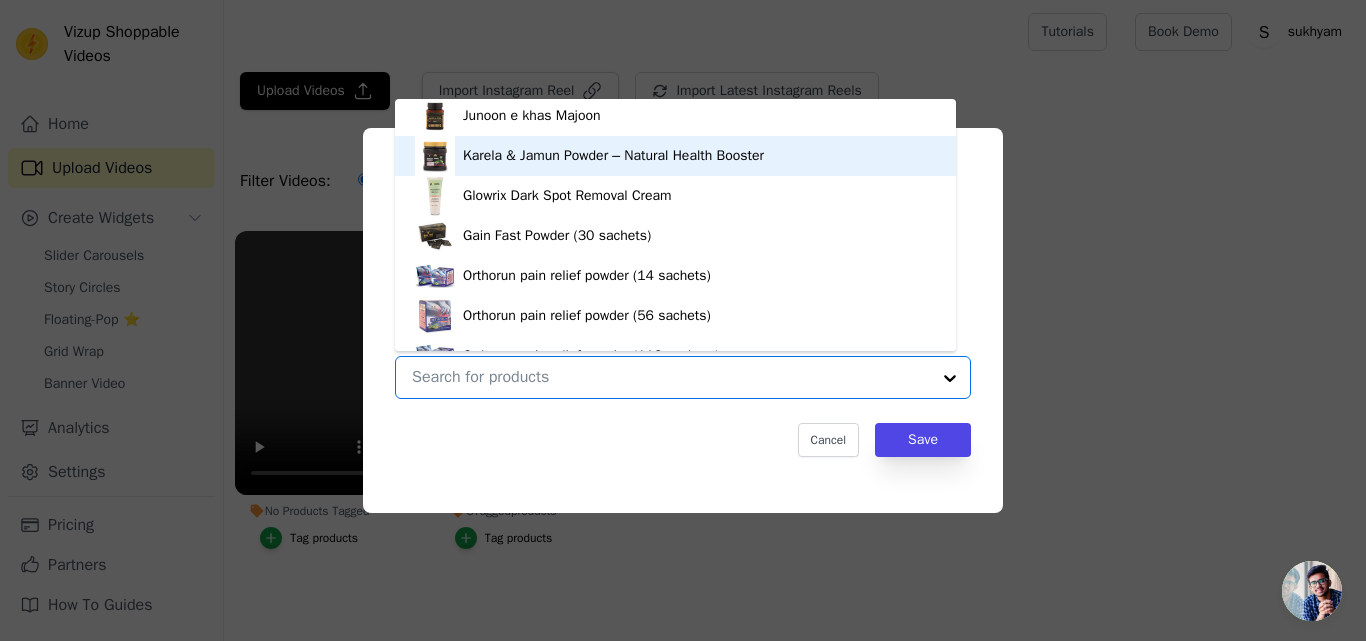 scroll, scrollTop: 128, scrollLeft: 0, axis: vertical 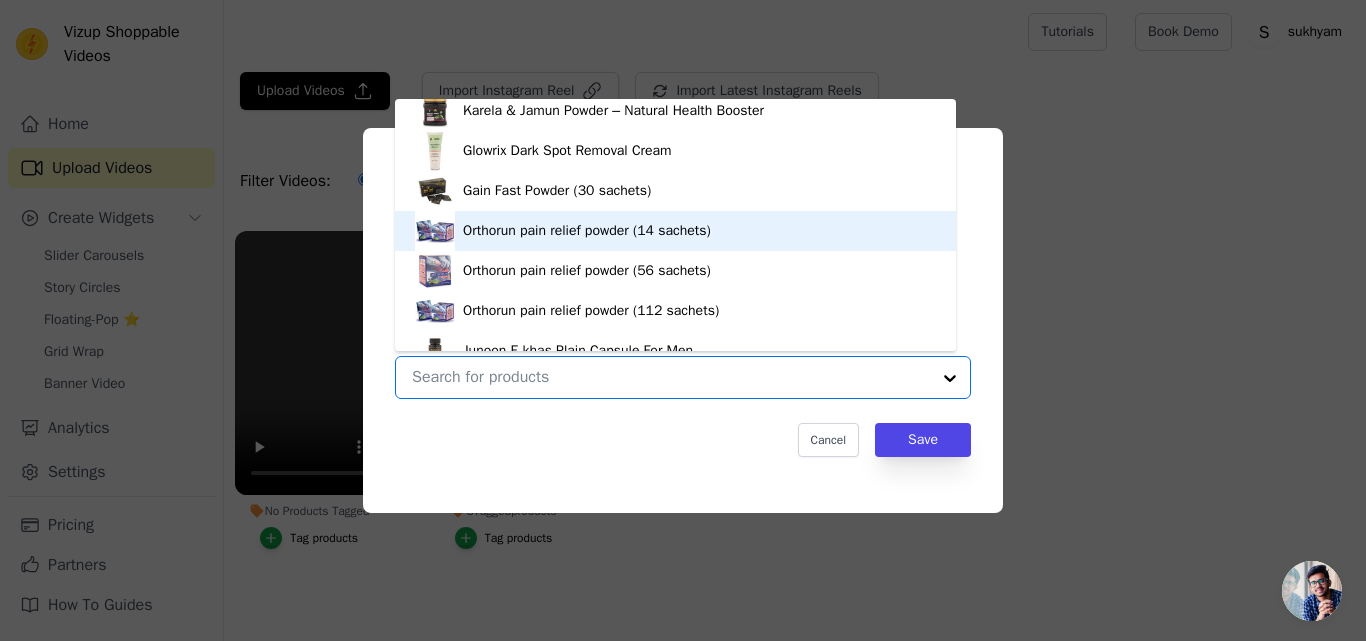 click on "Orthorun pain relief powder (14 sachets)" at bounding box center (587, 231) 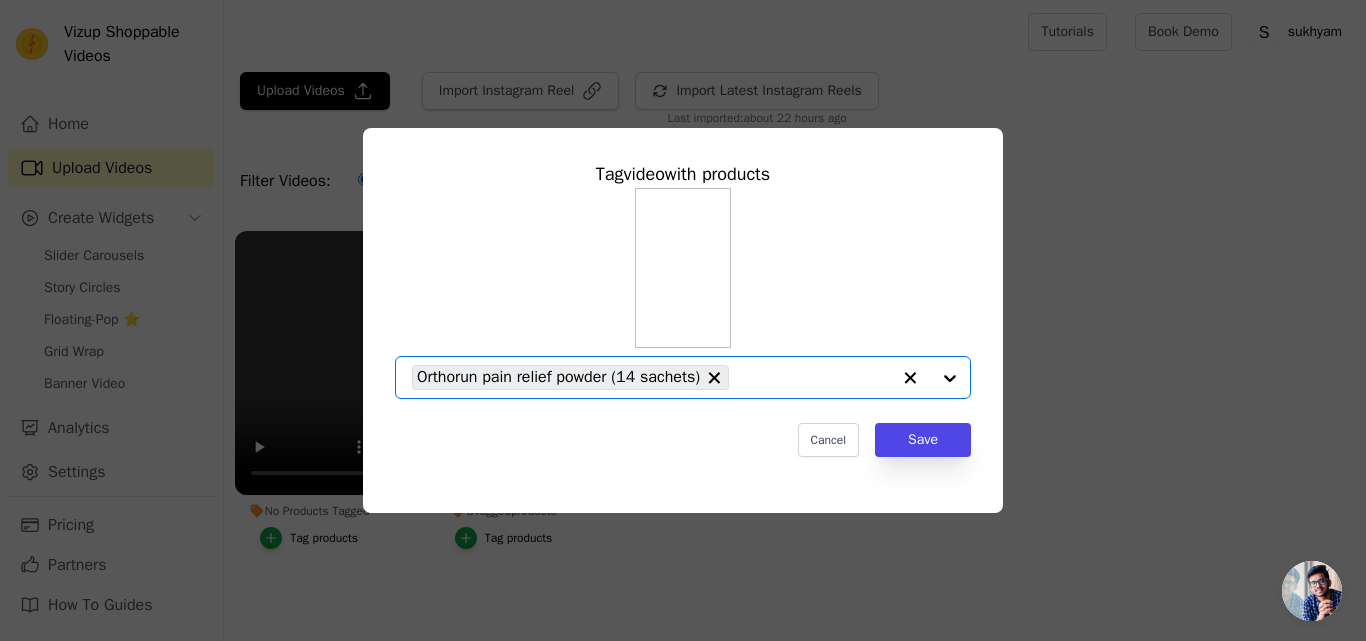 click on "No Products Tagged     Tag  video  with products       Option Orthorun pain relief powder (14 sachets), selected.   Select is focused, type to refine list, press down to open the menu.     Orthorun pain relief powder (14 sachets)                   Cancel   Save     Tag products" 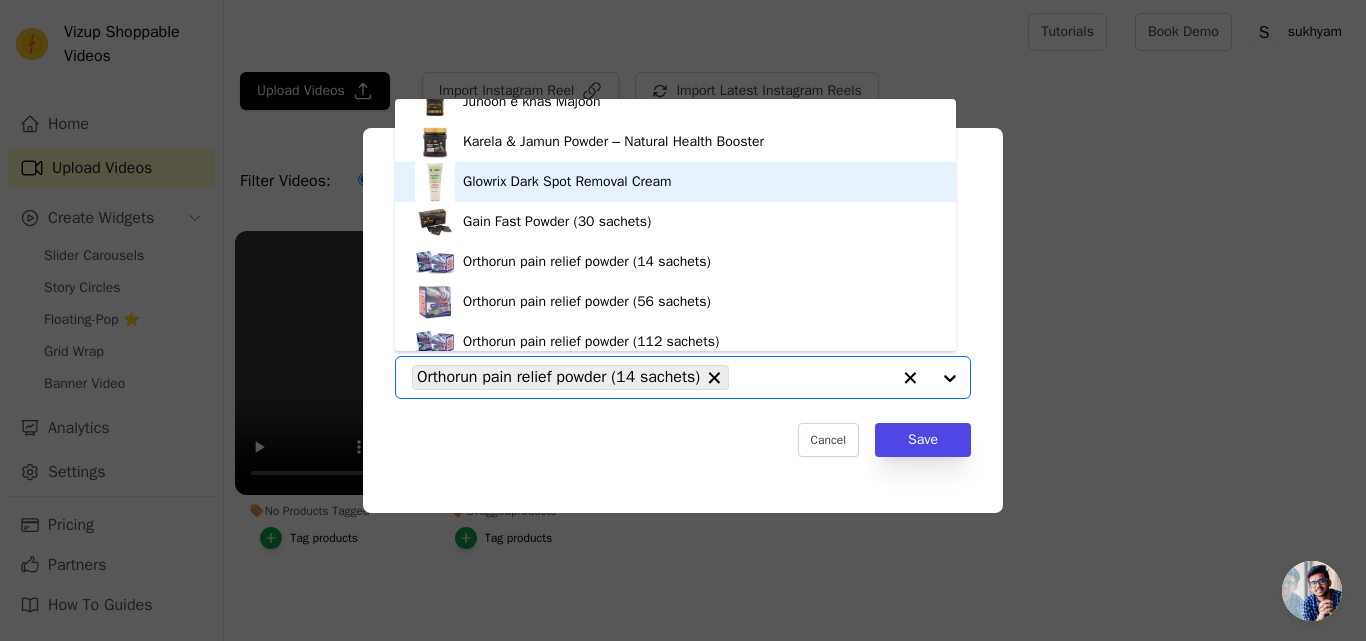 scroll, scrollTop: 128, scrollLeft: 0, axis: vertical 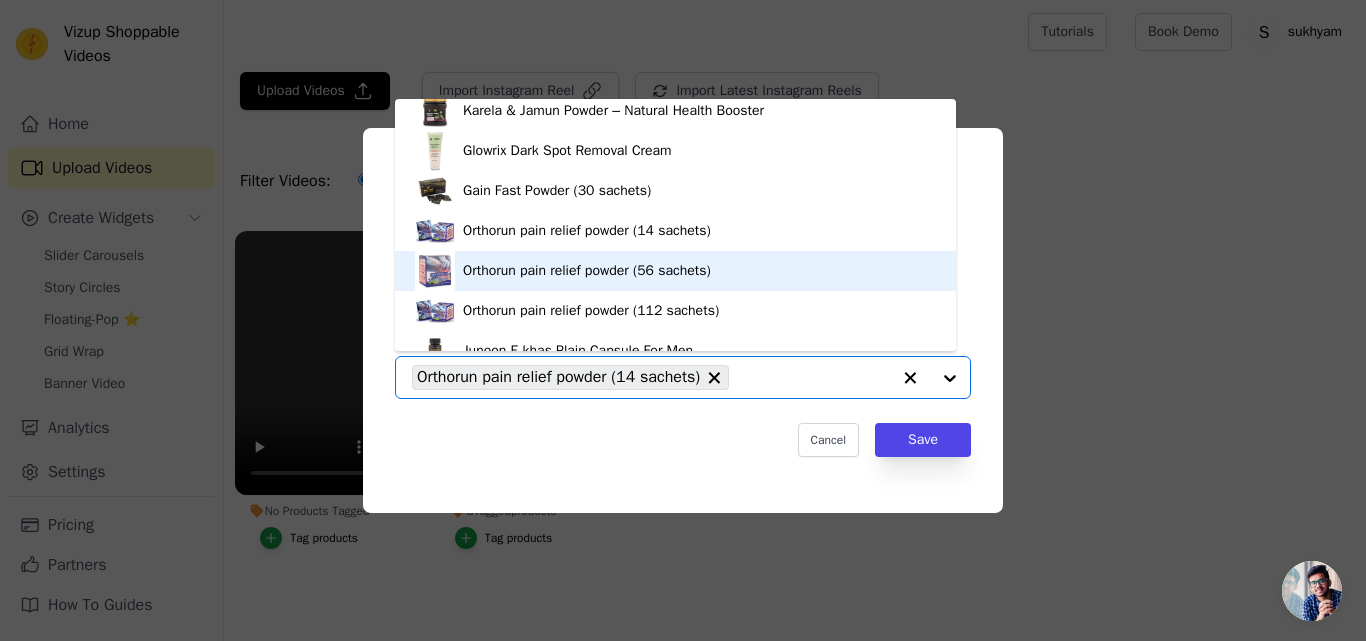 click on "Orthorun pain relief powder (56 sachets)" at bounding box center [587, 271] 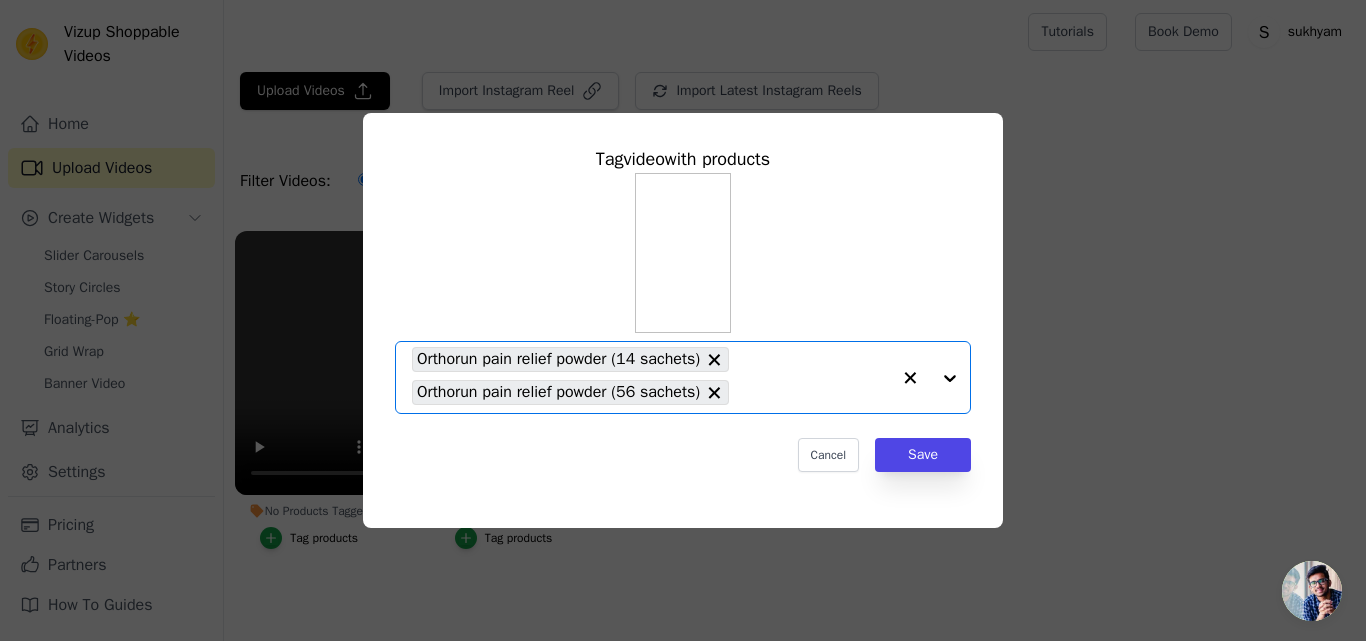 click on "No Products Tagged     Tag  video  with products       Option Orthorun pain relief powder (14 sachets), Orthorun pain relief powder (56 sachets), selected.   Select is focused, type to refine list, press down to open the menu.     Orthorun pain relief powder (14 sachets)     Orthorun pain relief powder (56 sachets)                   Cancel   Save     Tag products" 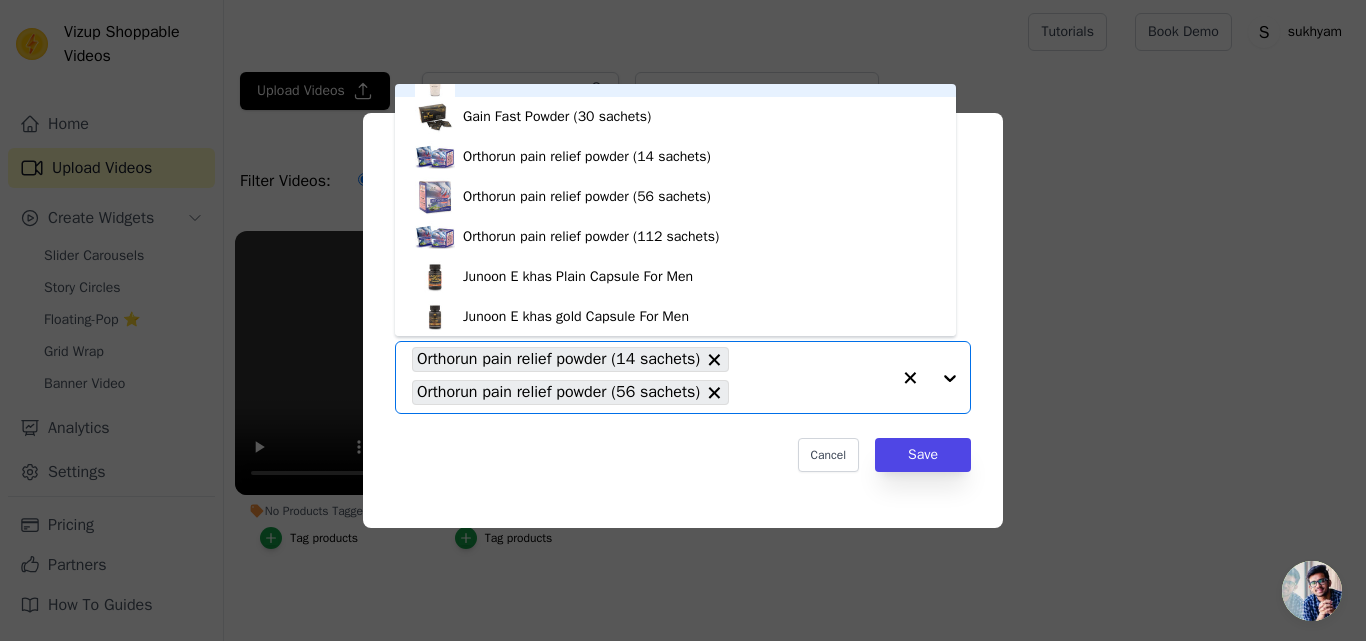 scroll, scrollTop: 200, scrollLeft: 0, axis: vertical 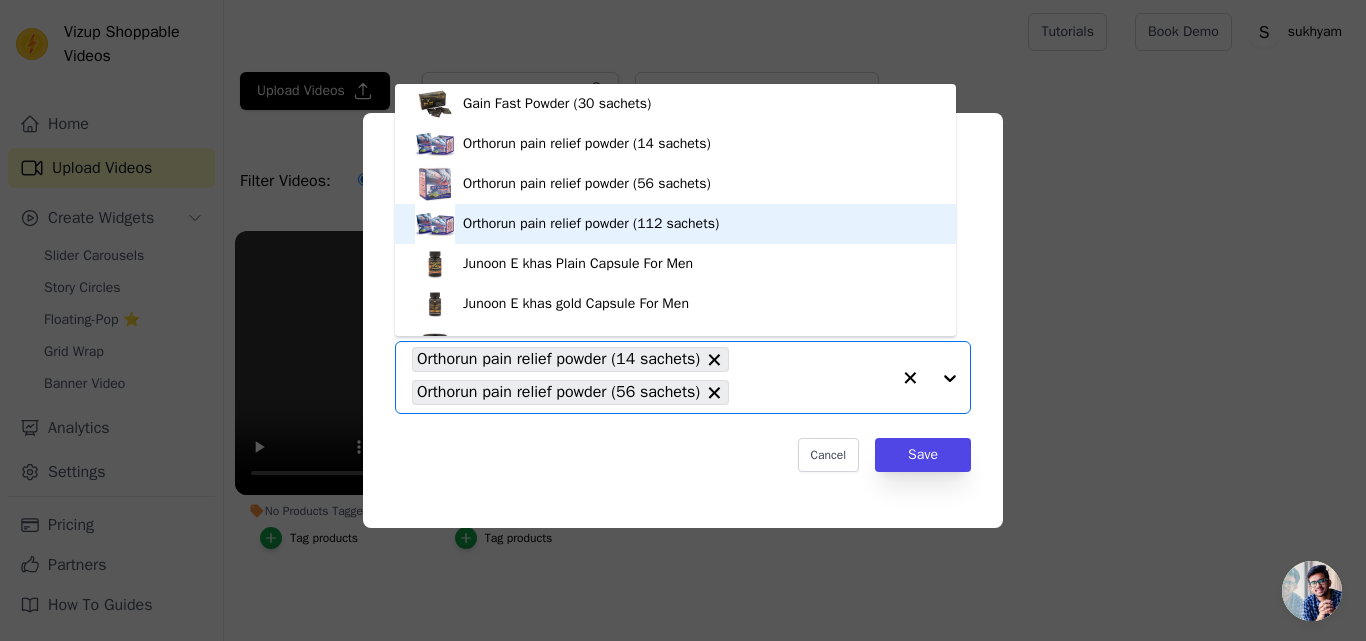 click on "Orthorun pain relief powder (112 sachets)" at bounding box center (591, 224) 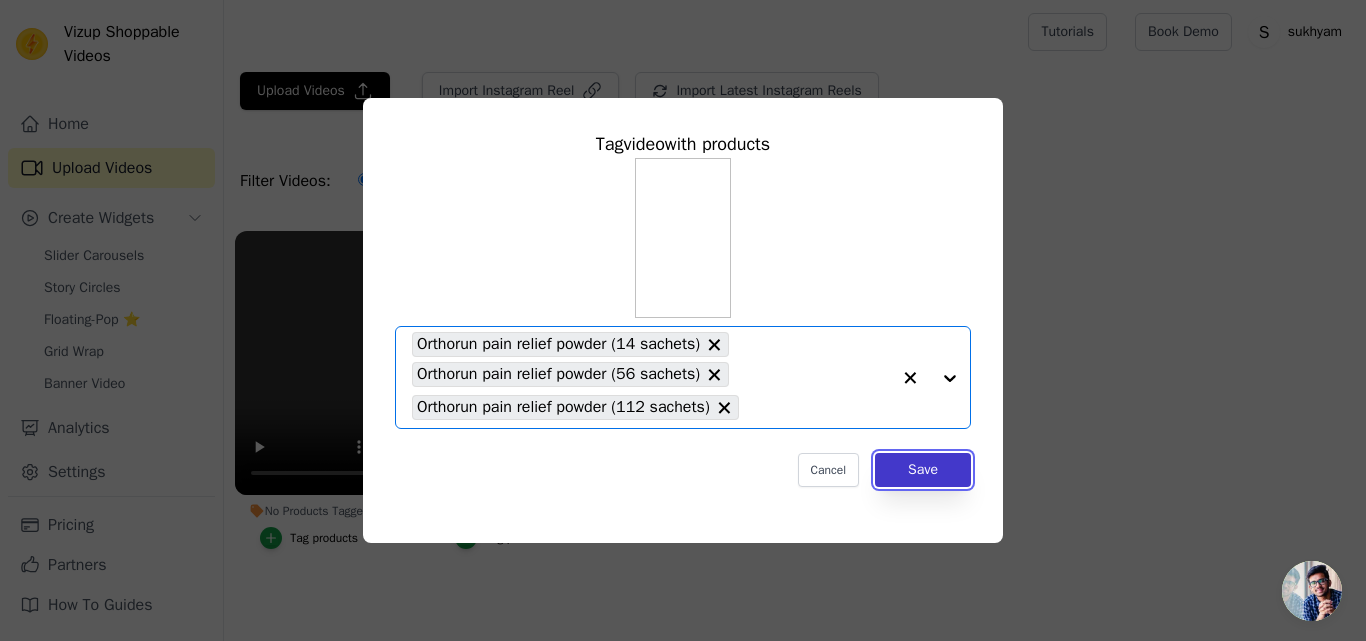 click on "Save" at bounding box center [923, 470] 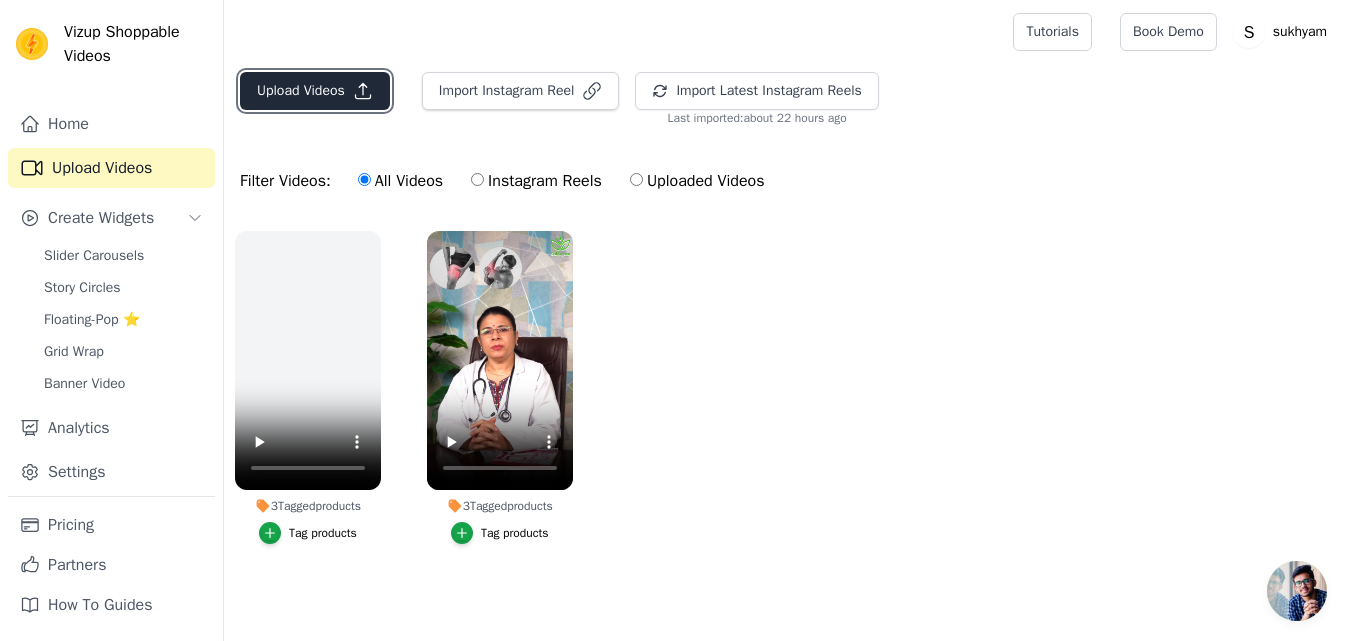 click 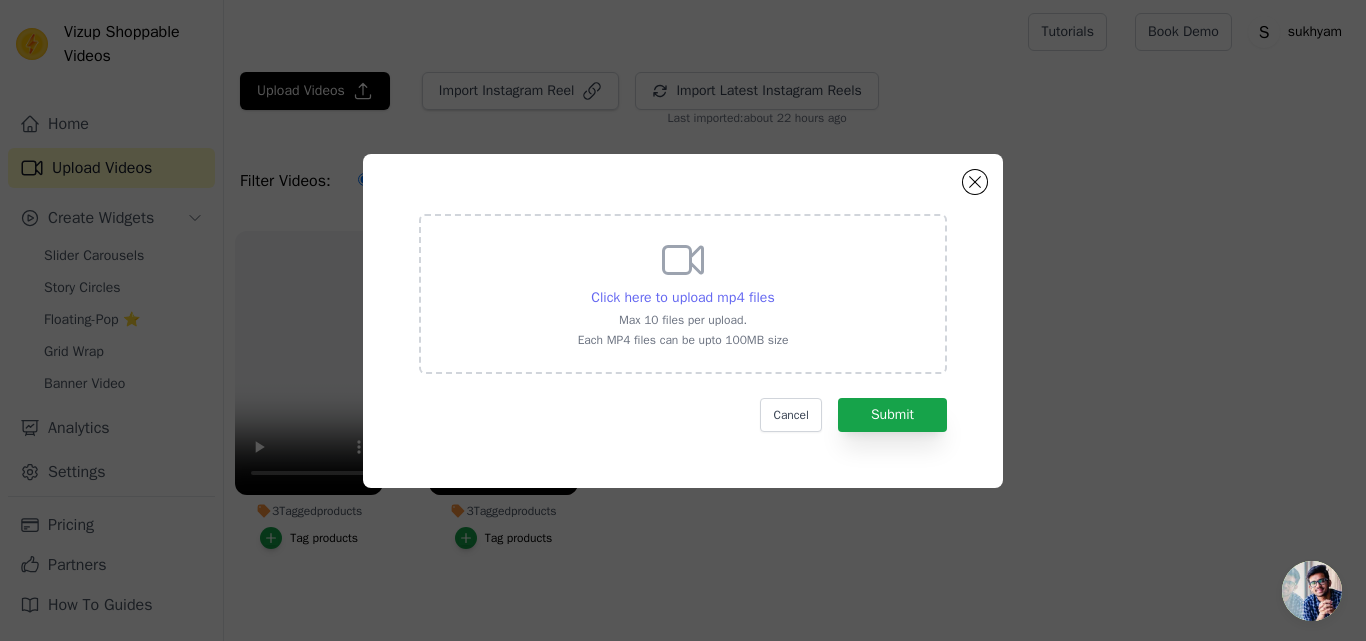 click on "Click here to upload mp4 files" at bounding box center [682, 298] 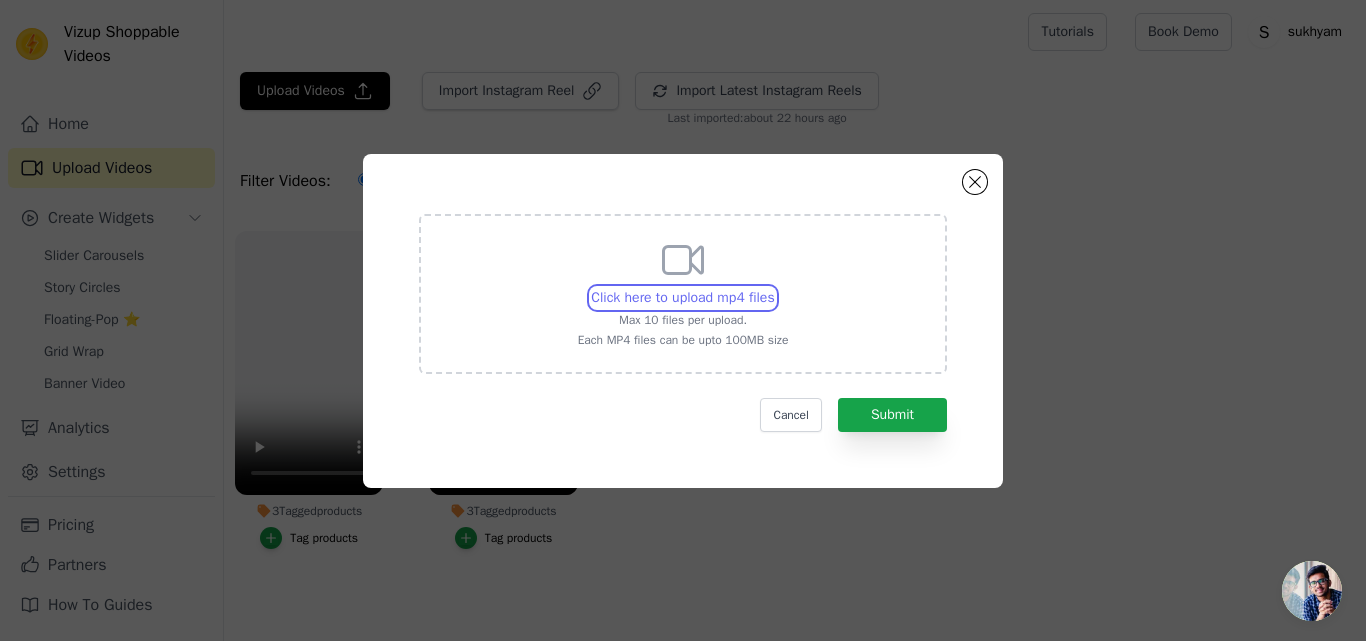 click on "Click here to upload mp4 files     Max 10 files per upload.   Each MP4 files can be upto 100MB size" at bounding box center (774, 287) 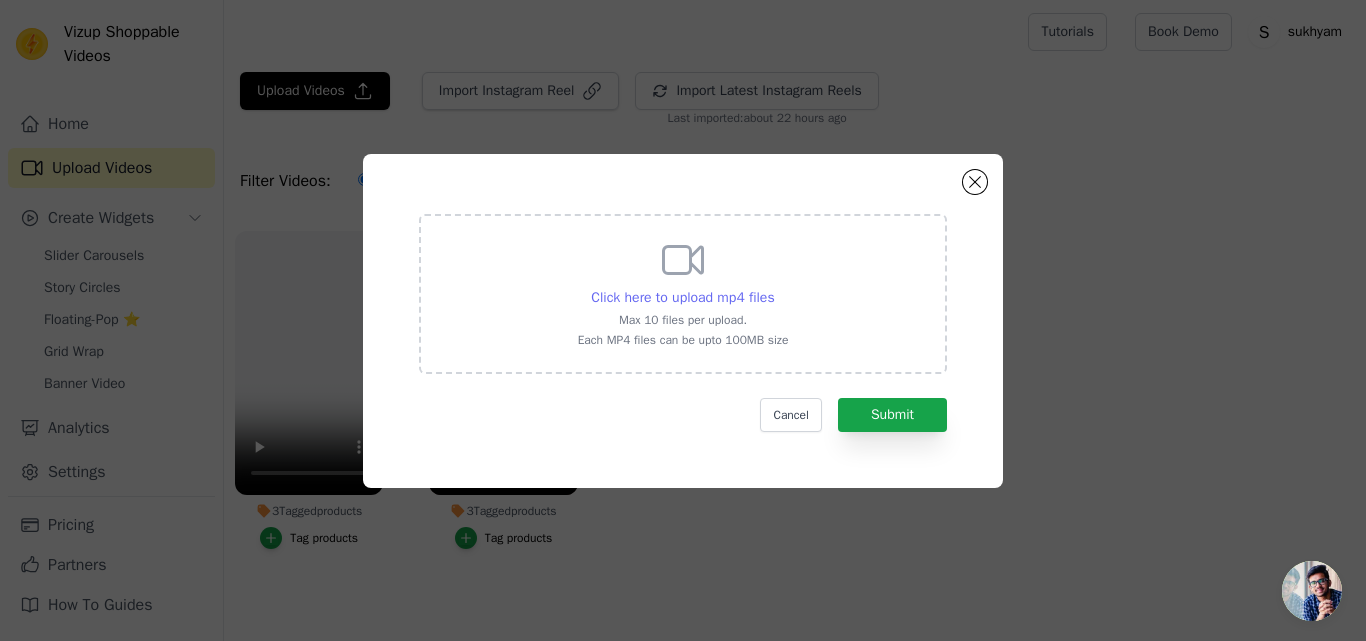 click on "Click here to upload mp4 files" at bounding box center [682, 297] 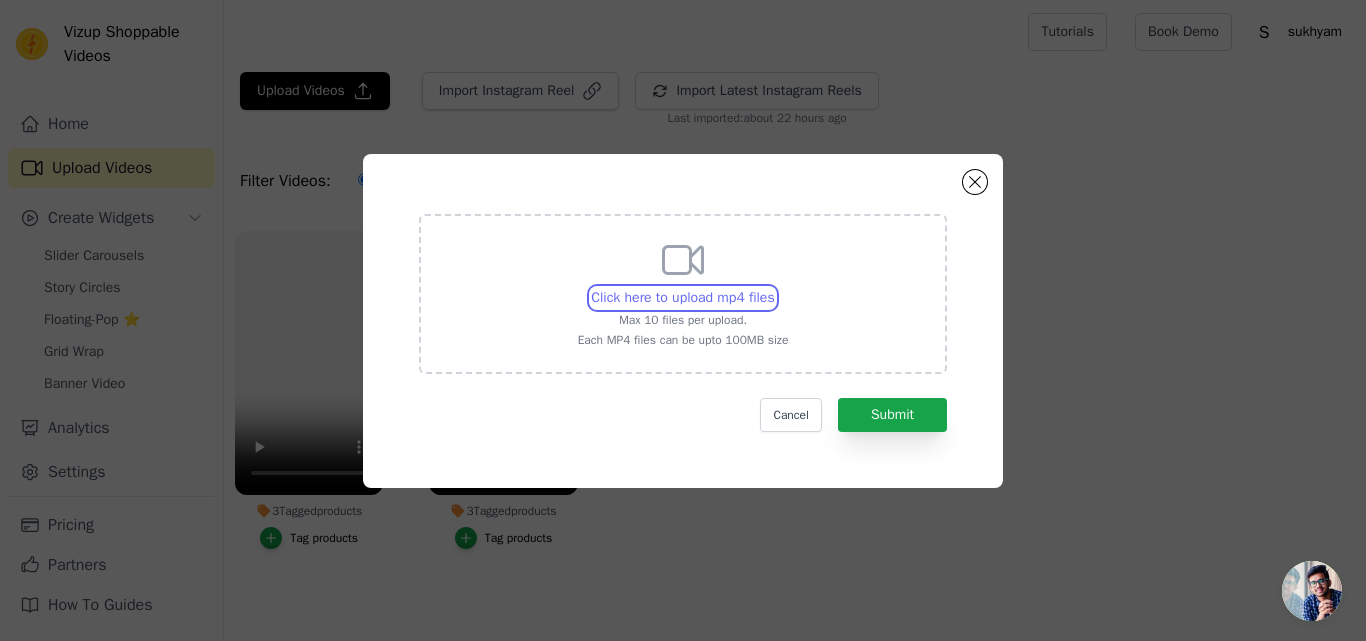 click on "Click here to upload mp4 files     Max 10 files per upload.   Each MP4 files can be upto 100MB size" at bounding box center [774, 287] 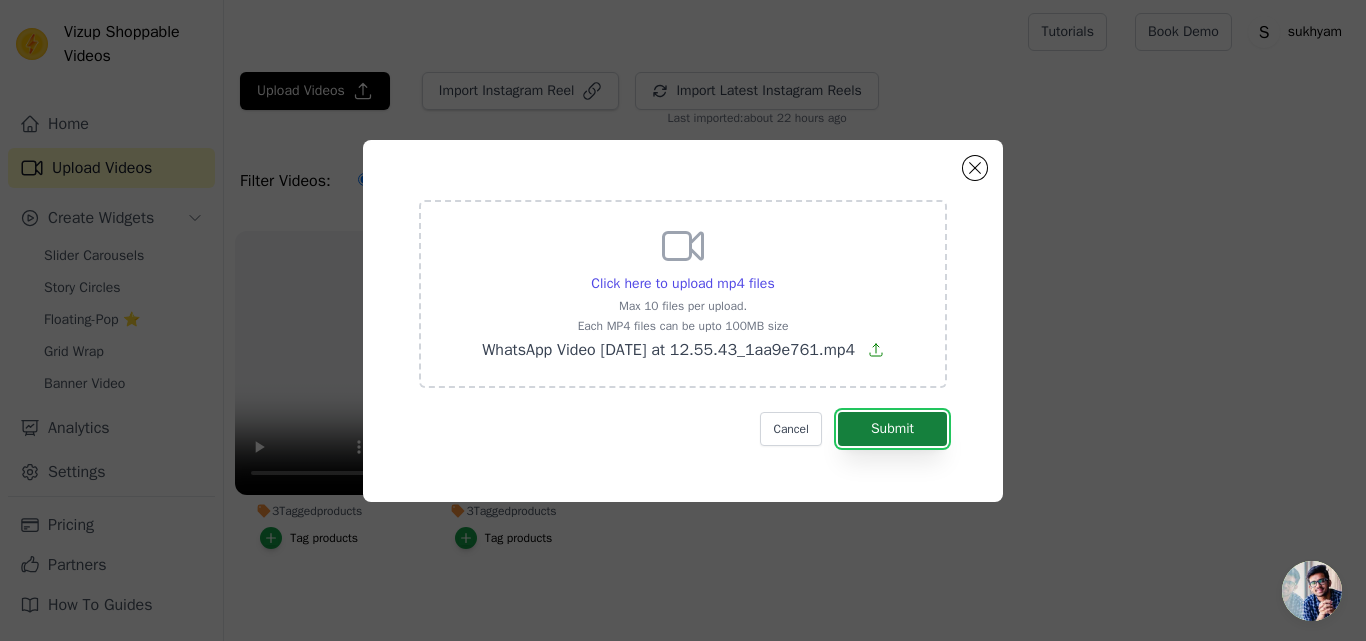 click on "Submit" at bounding box center (892, 429) 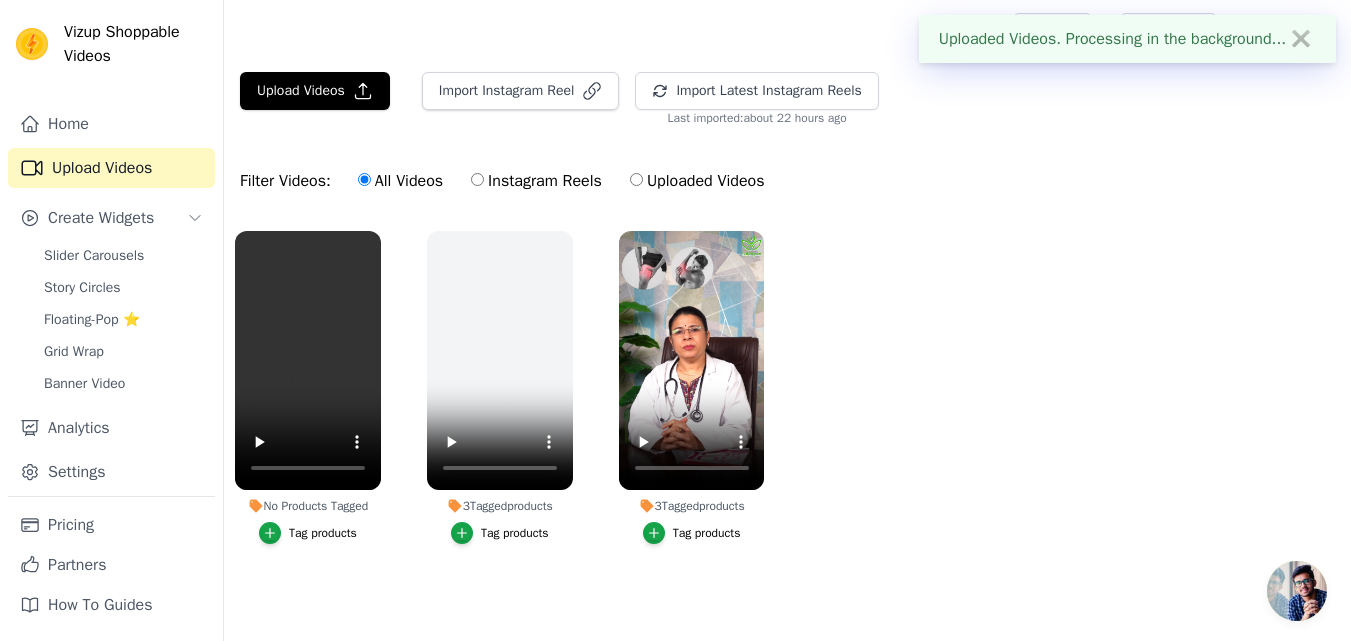 click on "Tag products" at bounding box center [323, 533] 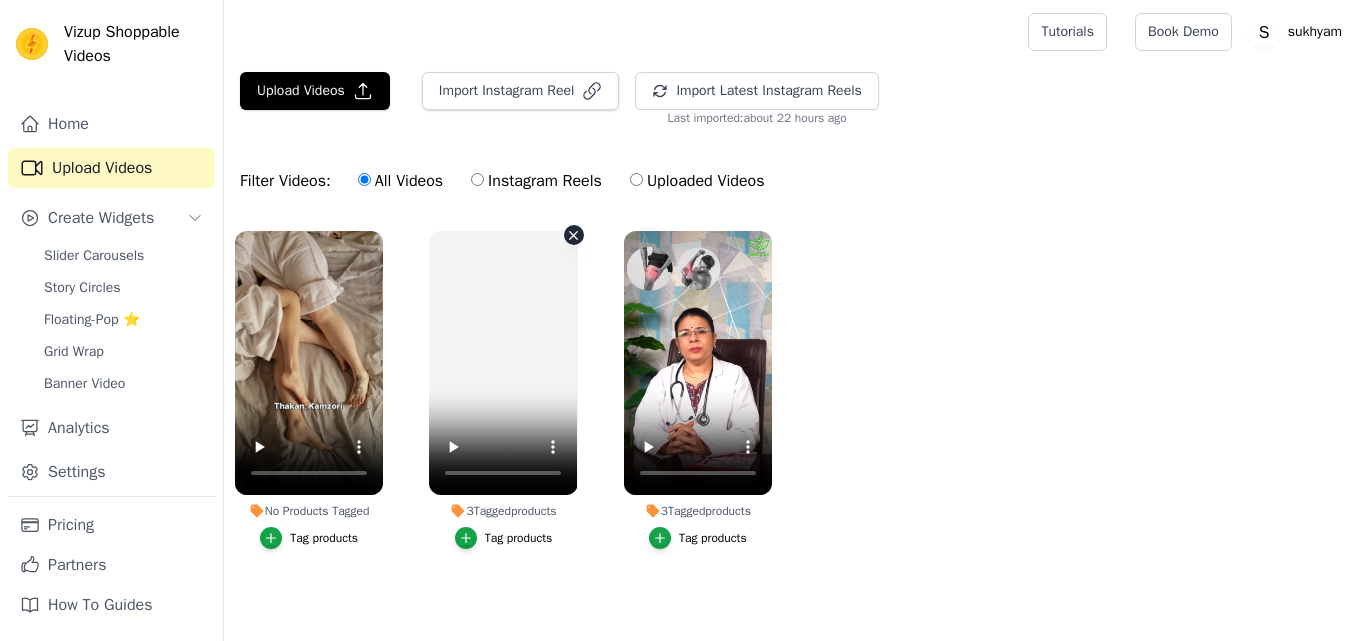 scroll, scrollTop: 0, scrollLeft: 0, axis: both 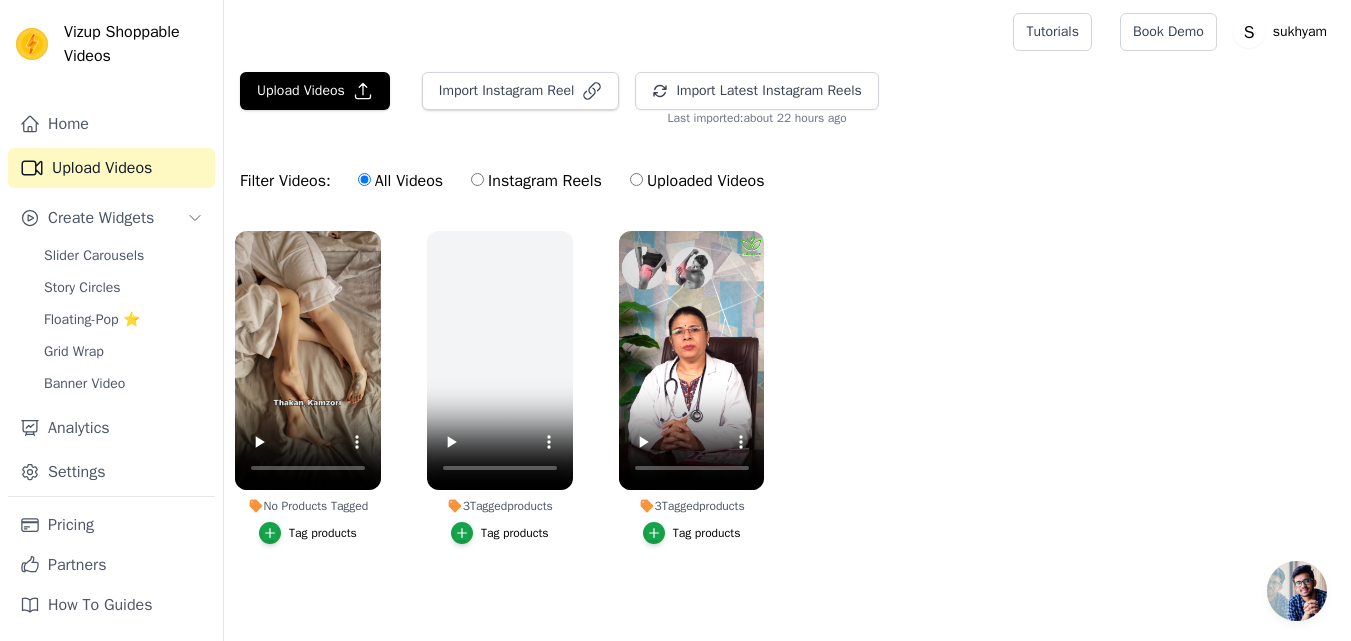 click on "Tag products" at bounding box center [323, 533] 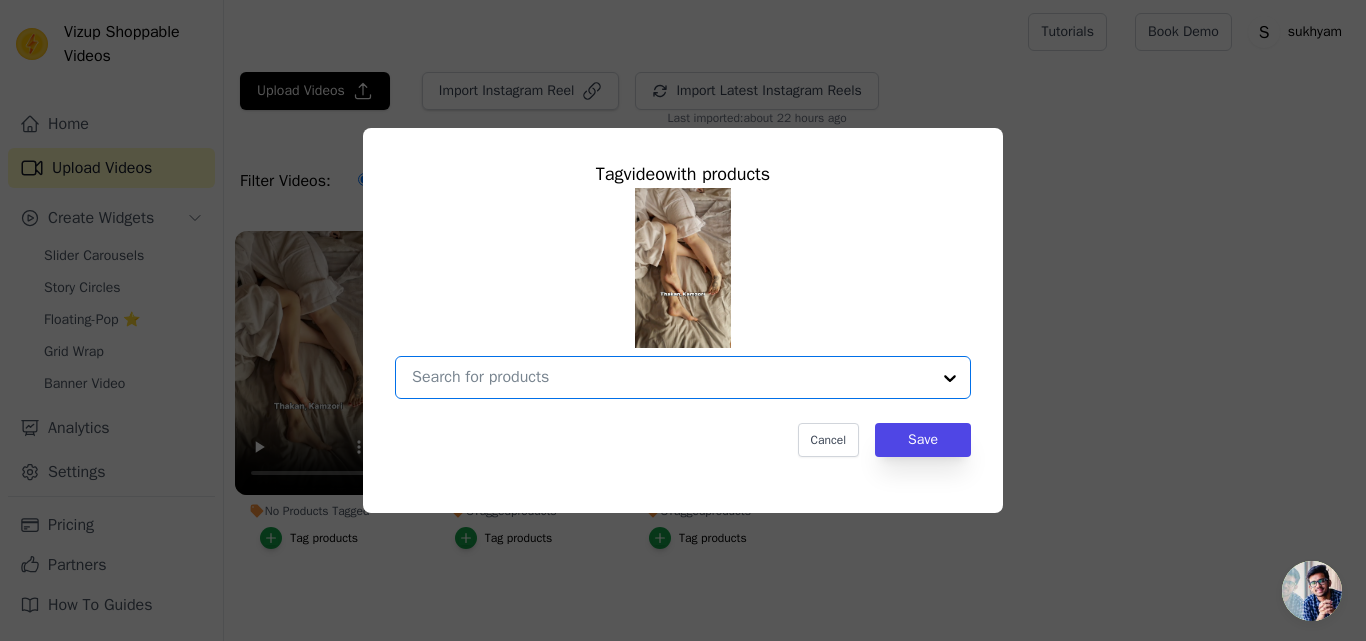 click on "No Products Tagged     Tag  video  with products       Option undefined, selected.   Select is focused, type to refine list, press down to open the menu.                   Cancel   Save     Tag products" at bounding box center [671, 377] 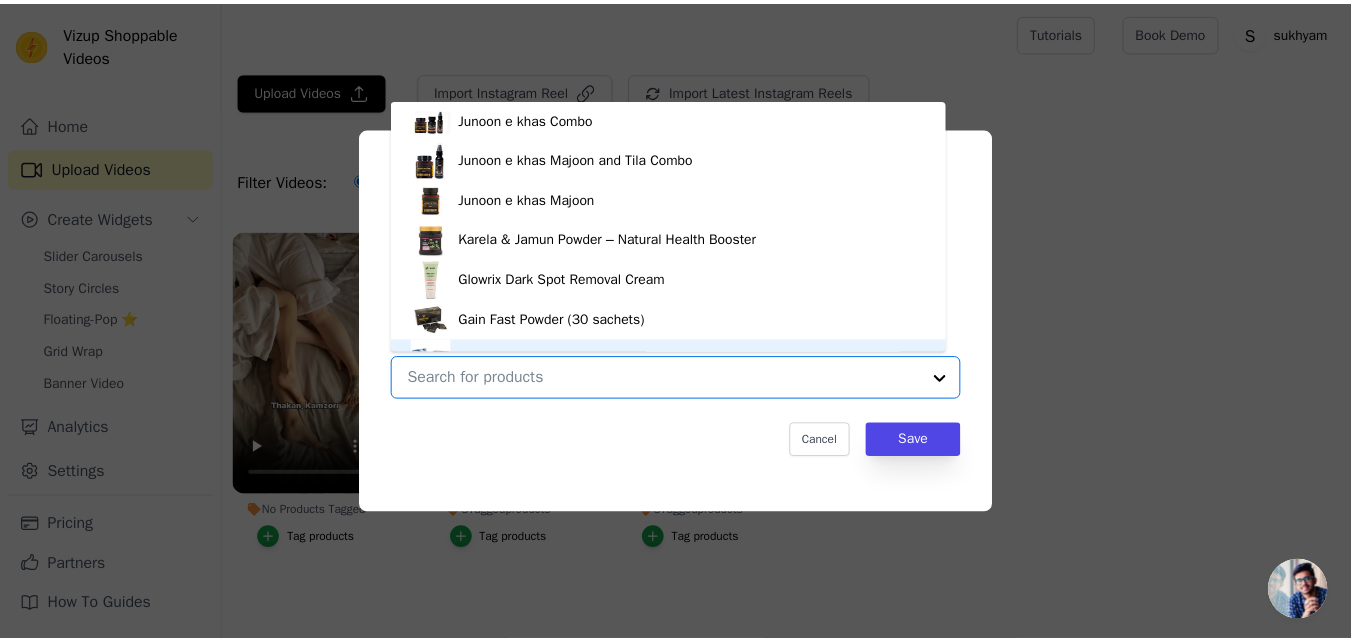 scroll, scrollTop: 28, scrollLeft: 0, axis: vertical 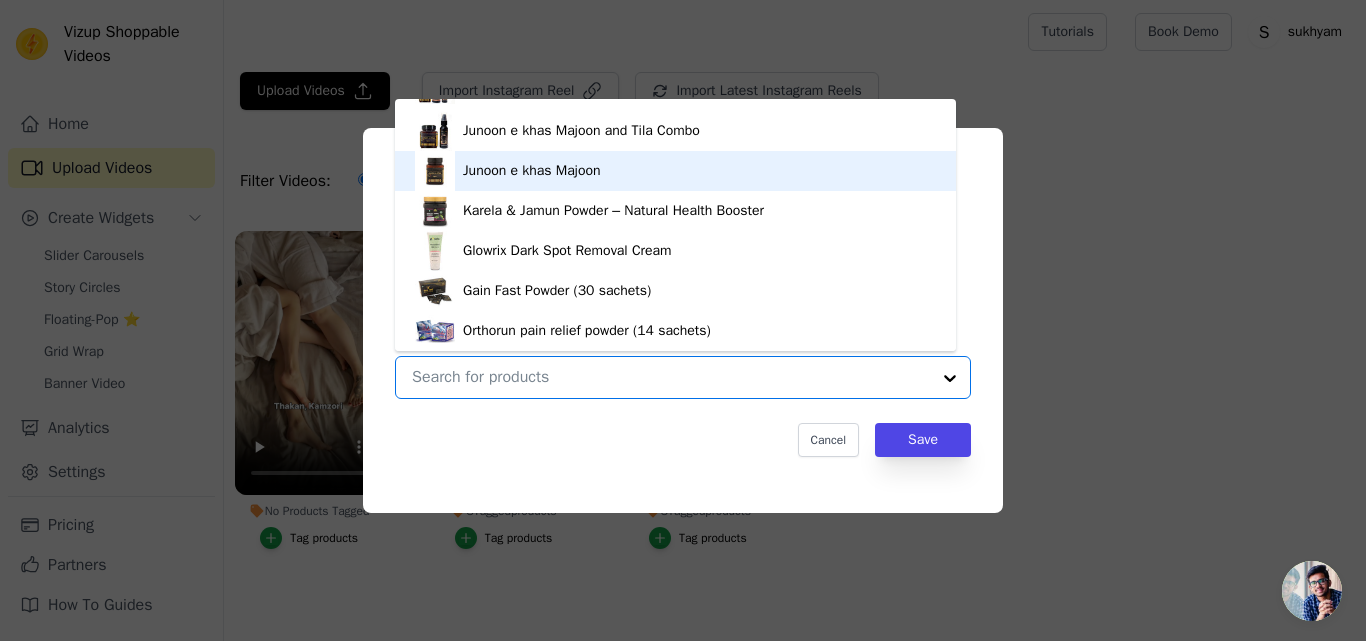 click on "Junoon e khas Majoon" at bounding box center [532, 171] 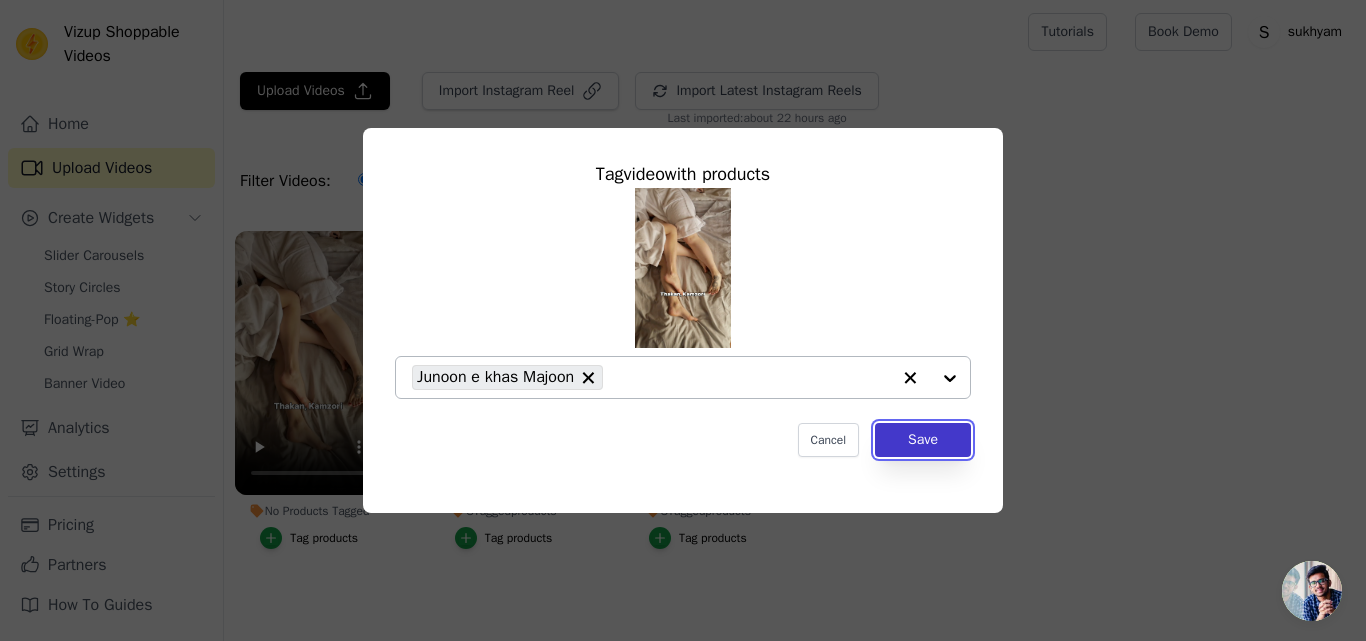 click on "Save" at bounding box center (923, 440) 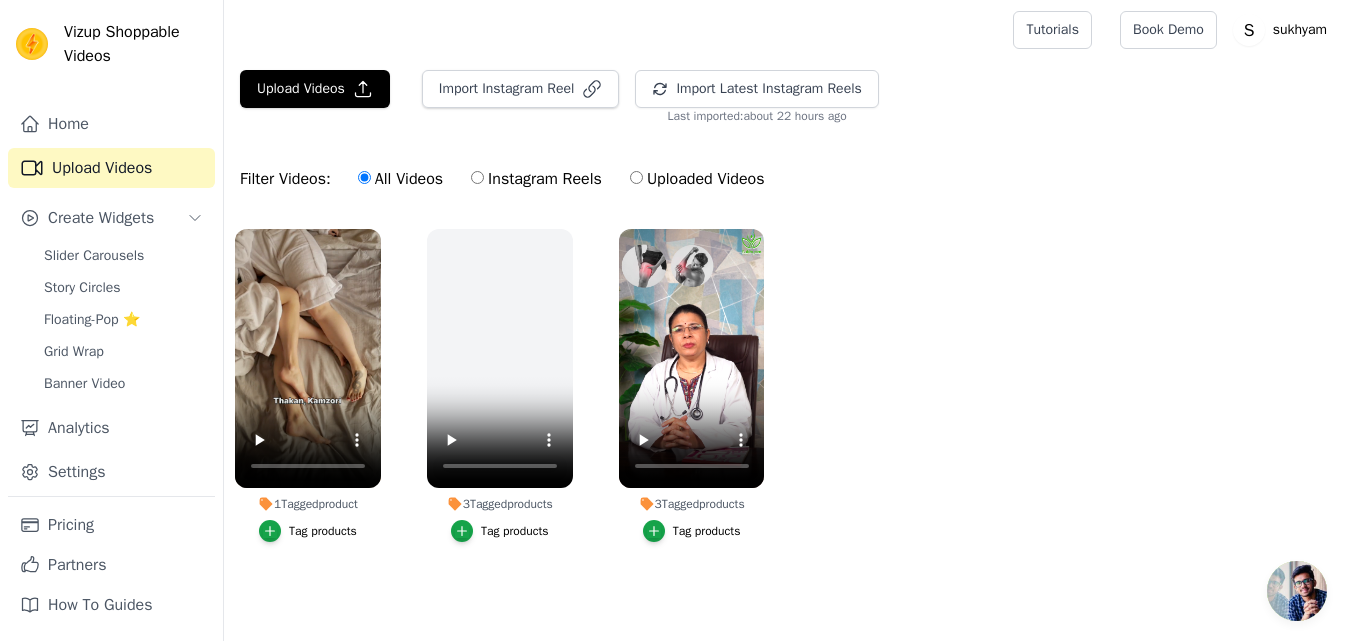 scroll, scrollTop: 0, scrollLeft: 0, axis: both 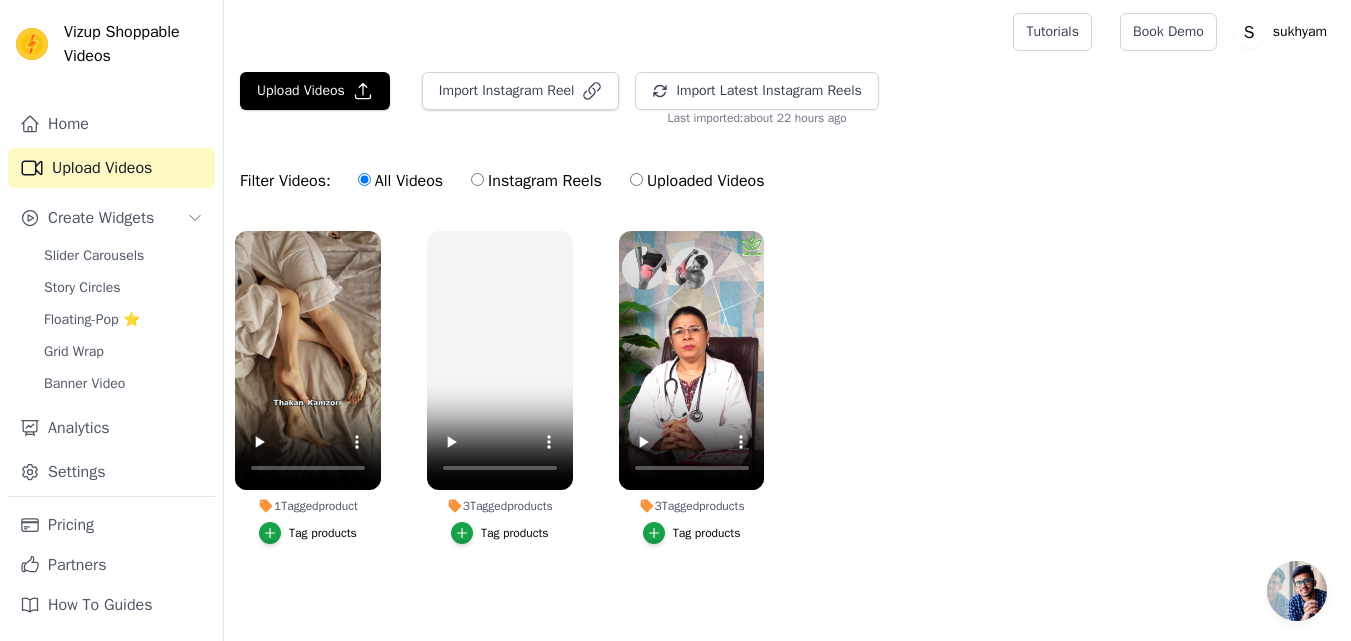click at bounding box center (1297, 591) 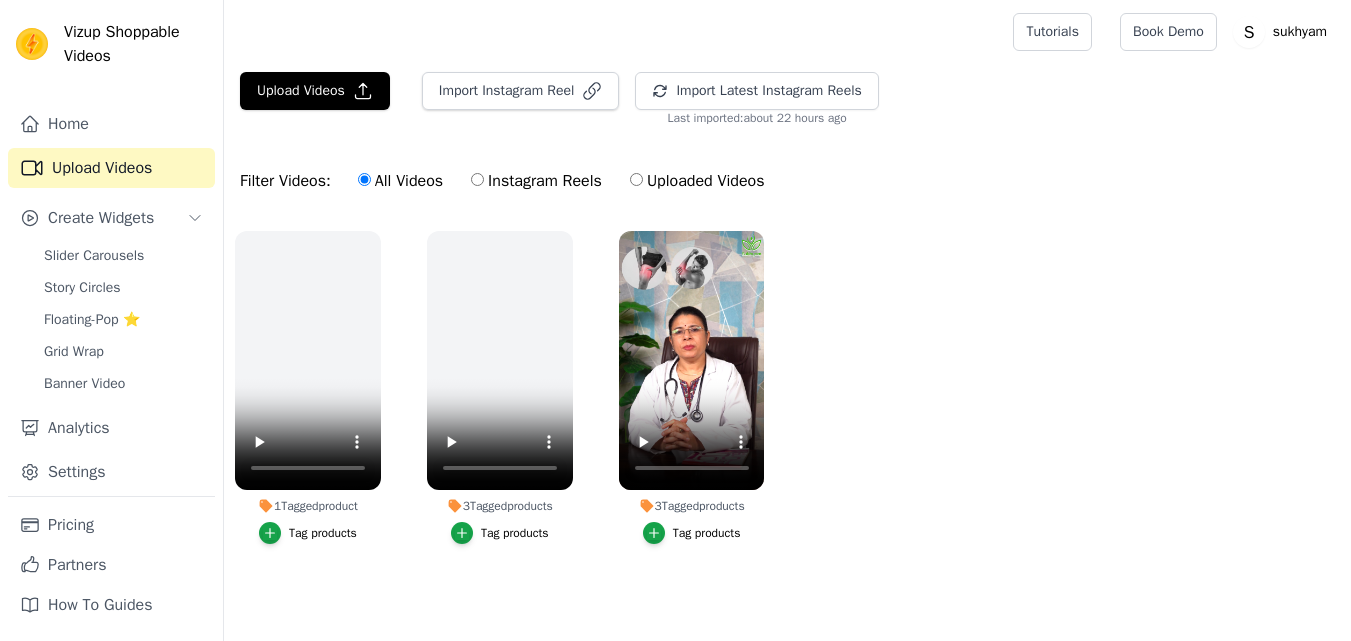 scroll, scrollTop: 0, scrollLeft: 0, axis: both 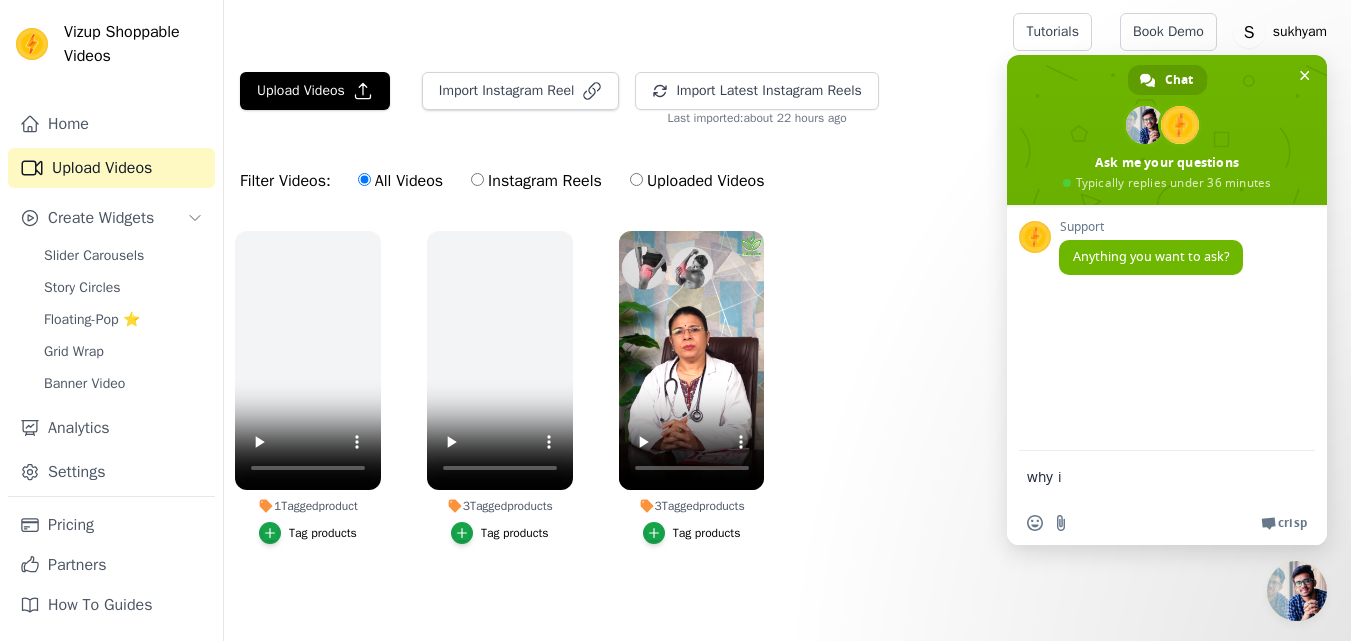 type on "why it is not showing on my website" 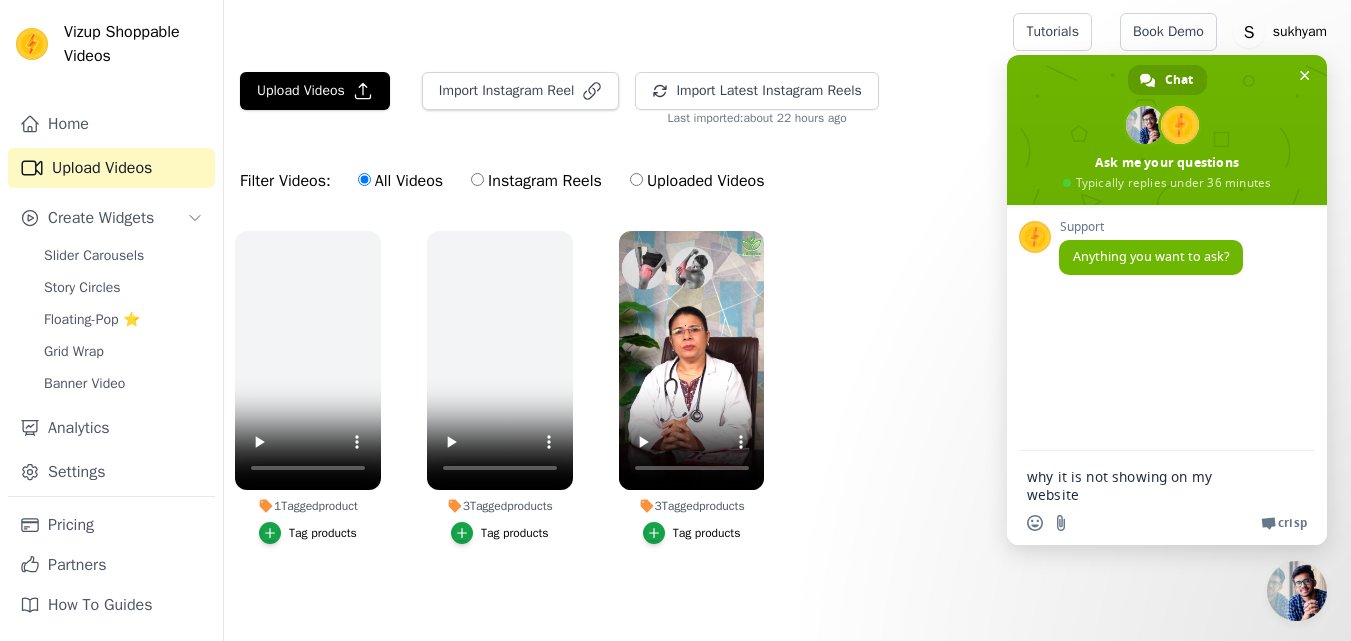 type 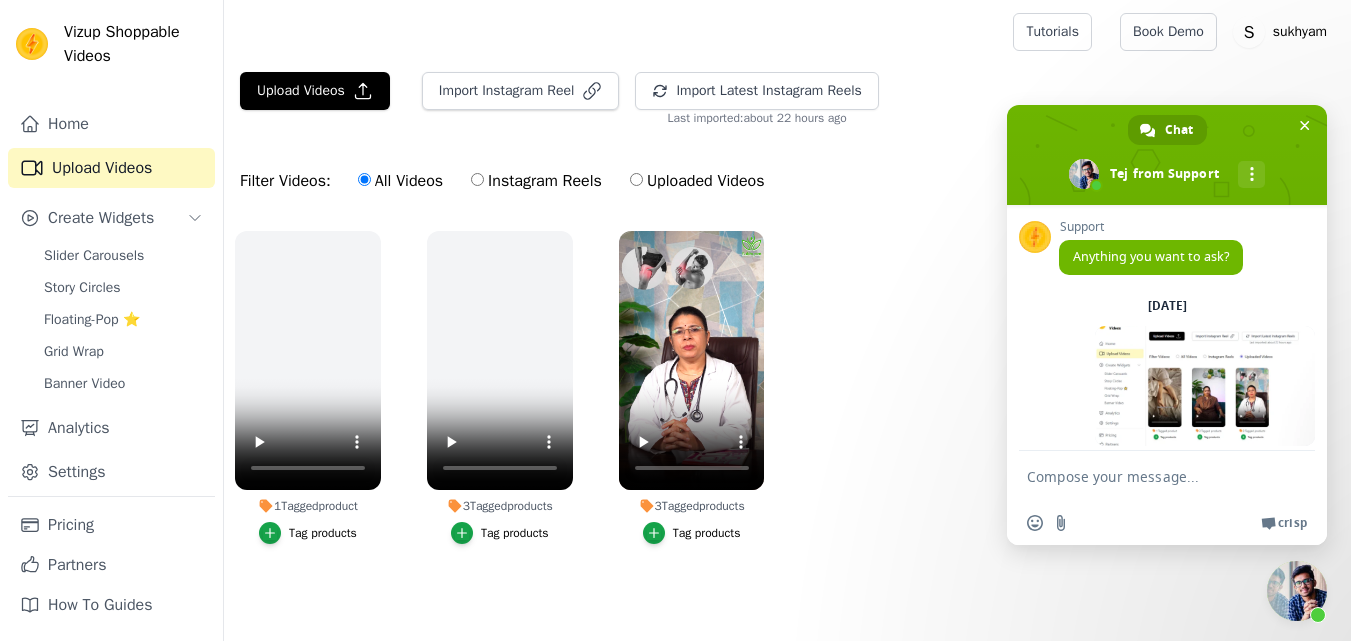 scroll, scrollTop: 459, scrollLeft: 0, axis: vertical 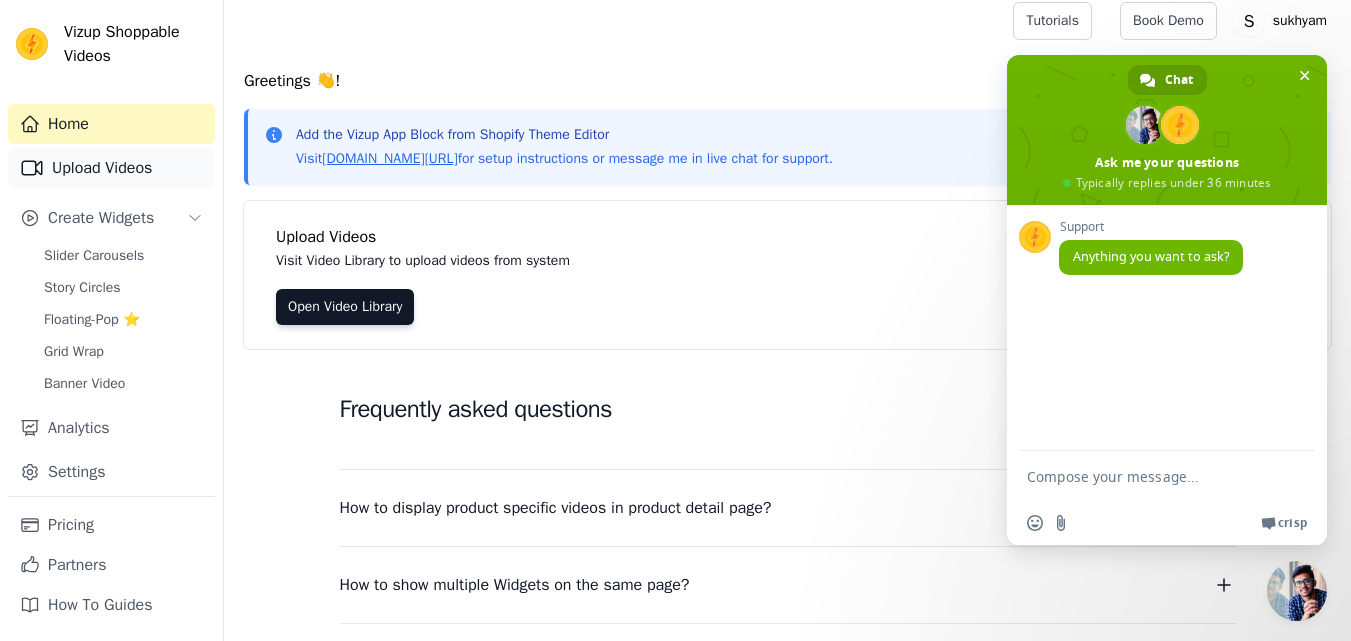click on "Upload Videos" at bounding box center (111, 168) 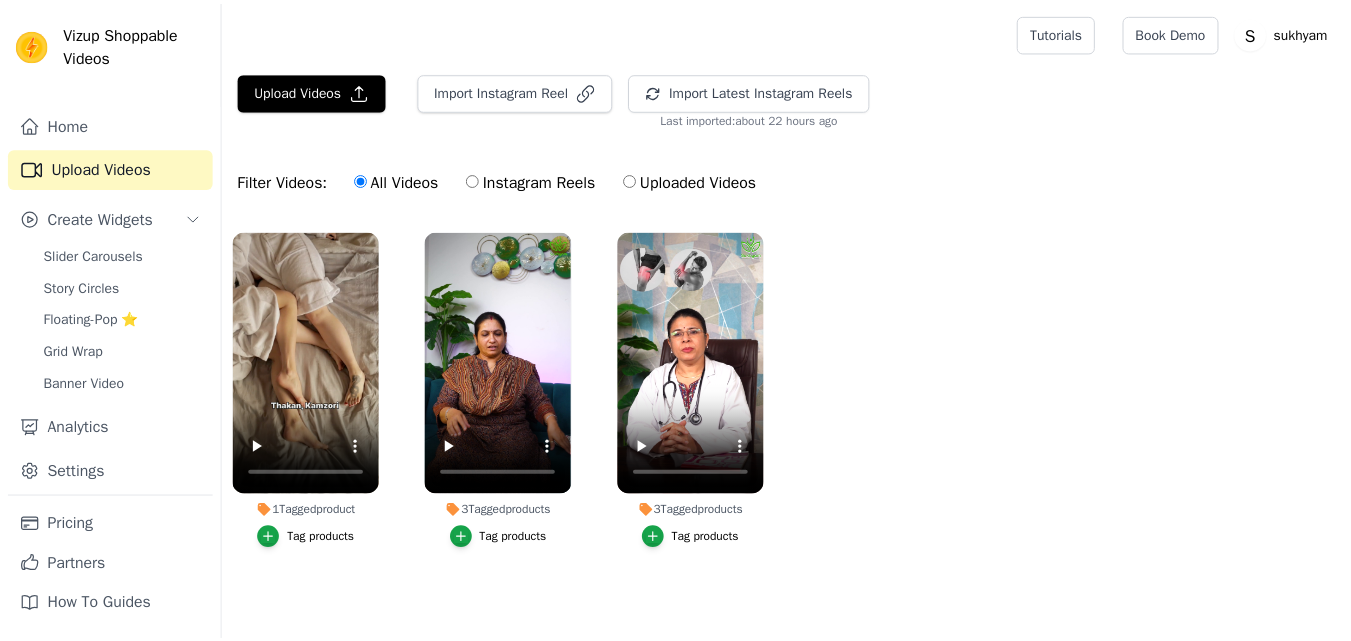 scroll, scrollTop: 0, scrollLeft: 0, axis: both 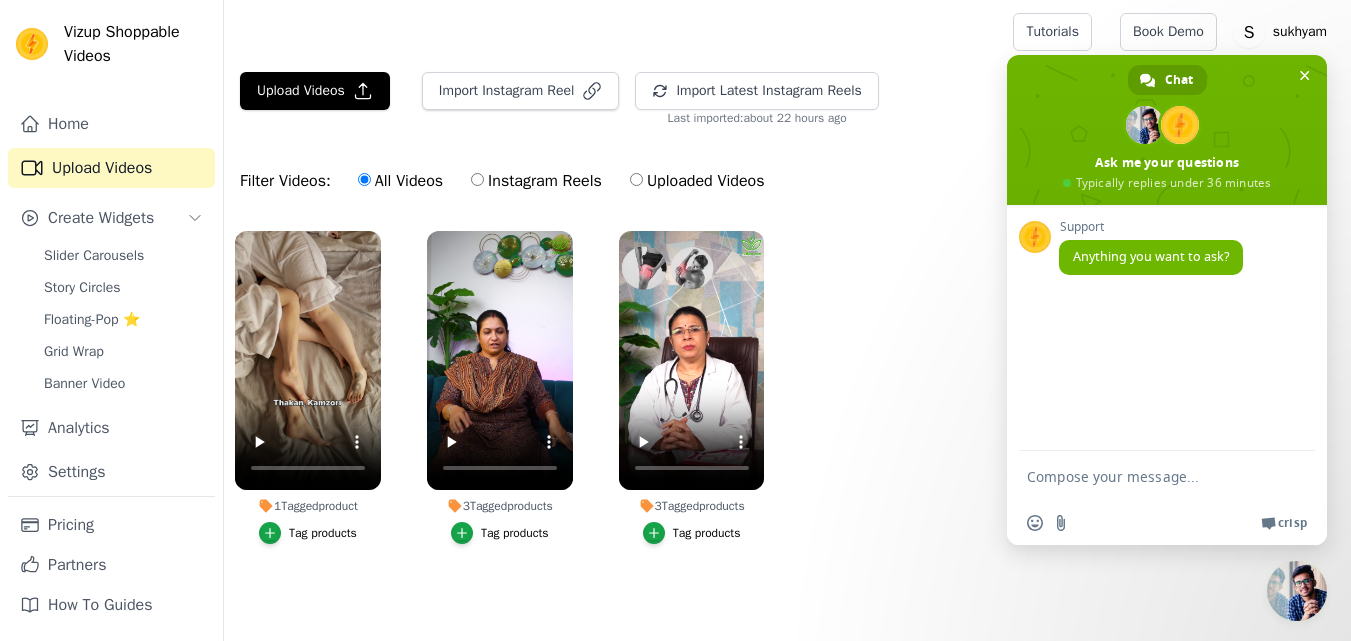 drag, startPoint x: 889, startPoint y: 247, endPoint x: 383, endPoint y: 317, distance: 510.81894 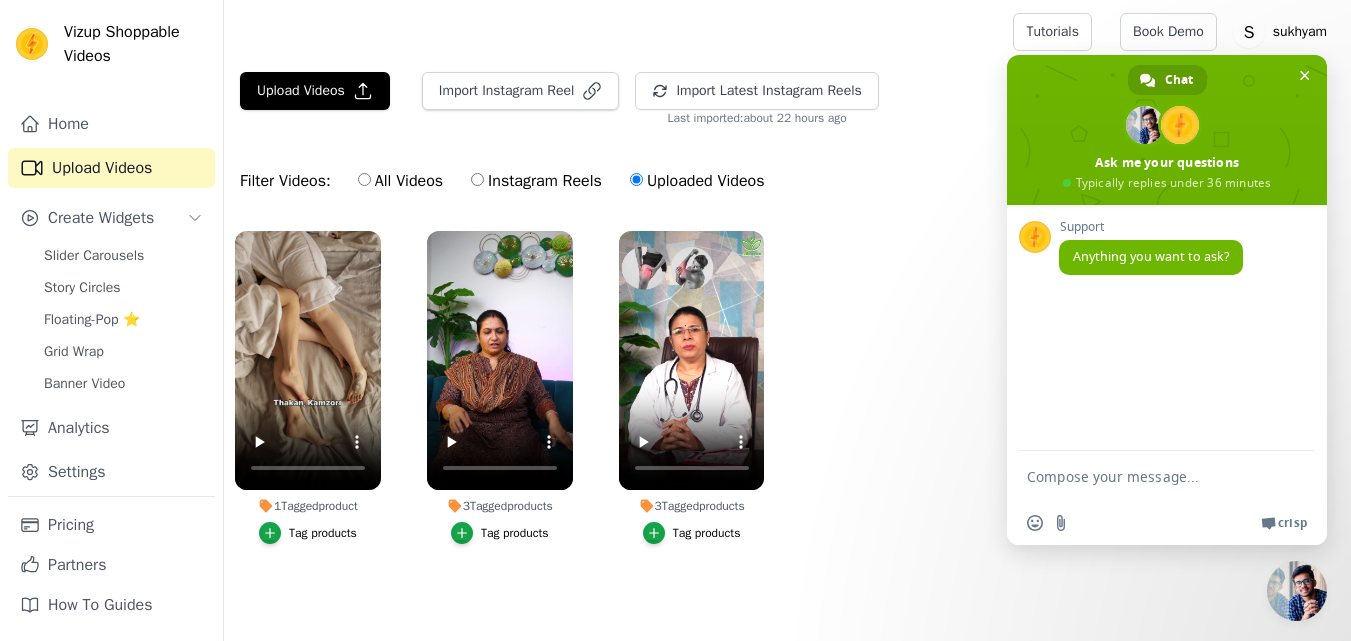 click at bounding box center (1147, 476) 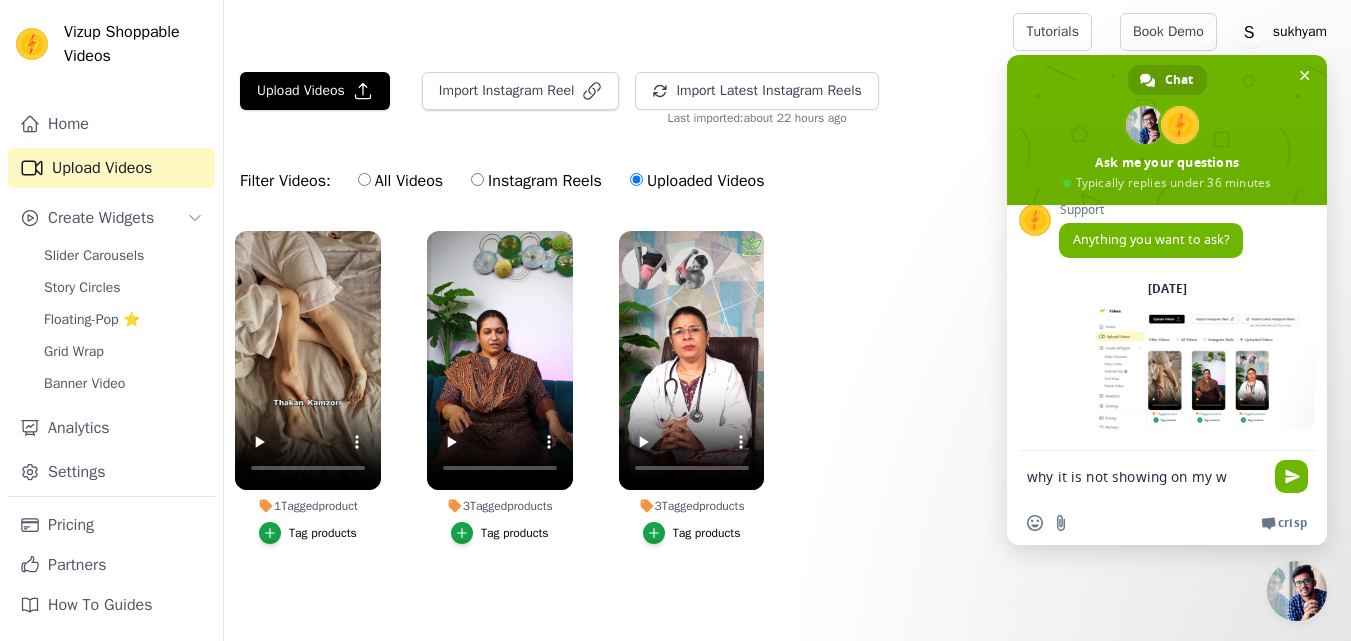 scroll, scrollTop: 35, scrollLeft: 0, axis: vertical 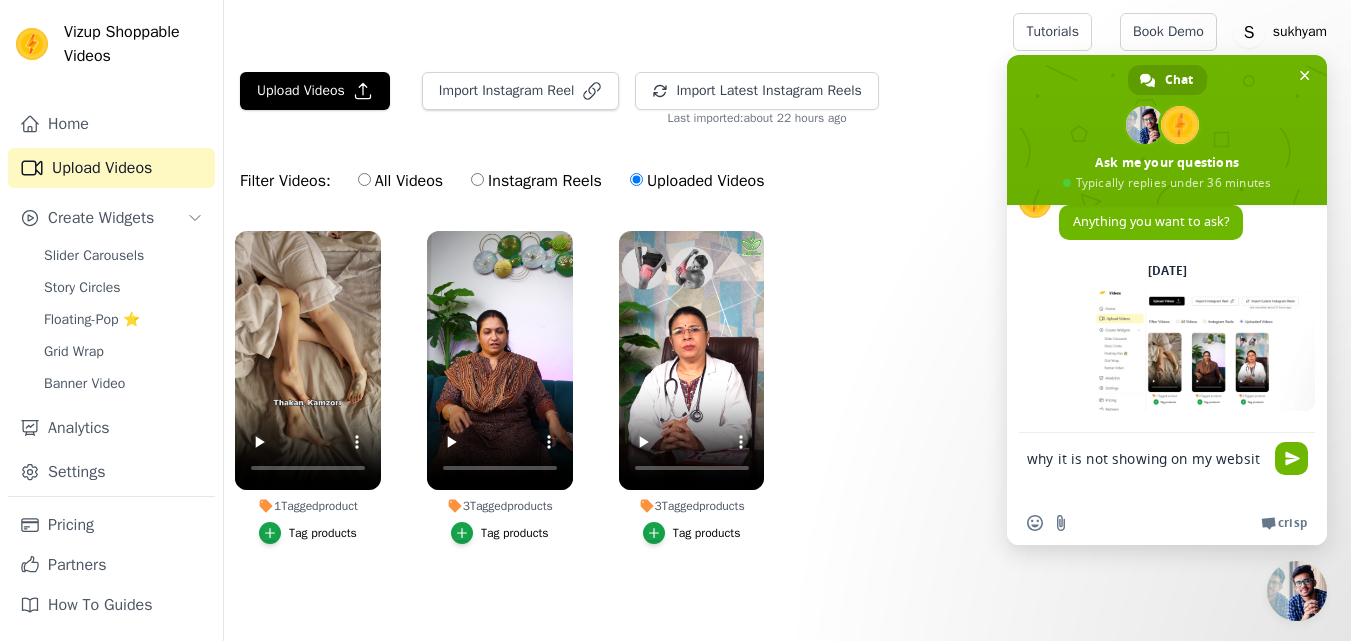 type on "why it is not showing on my website" 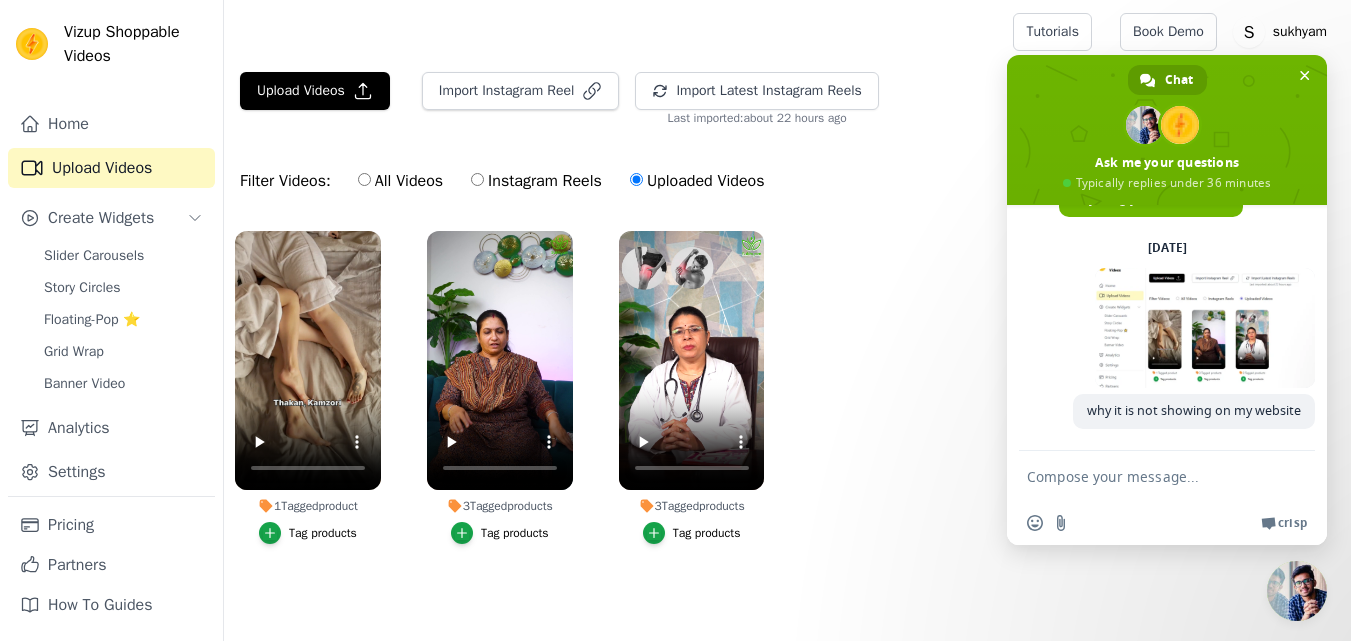 scroll, scrollTop: 76, scrollLeft: 0, axis: vertical 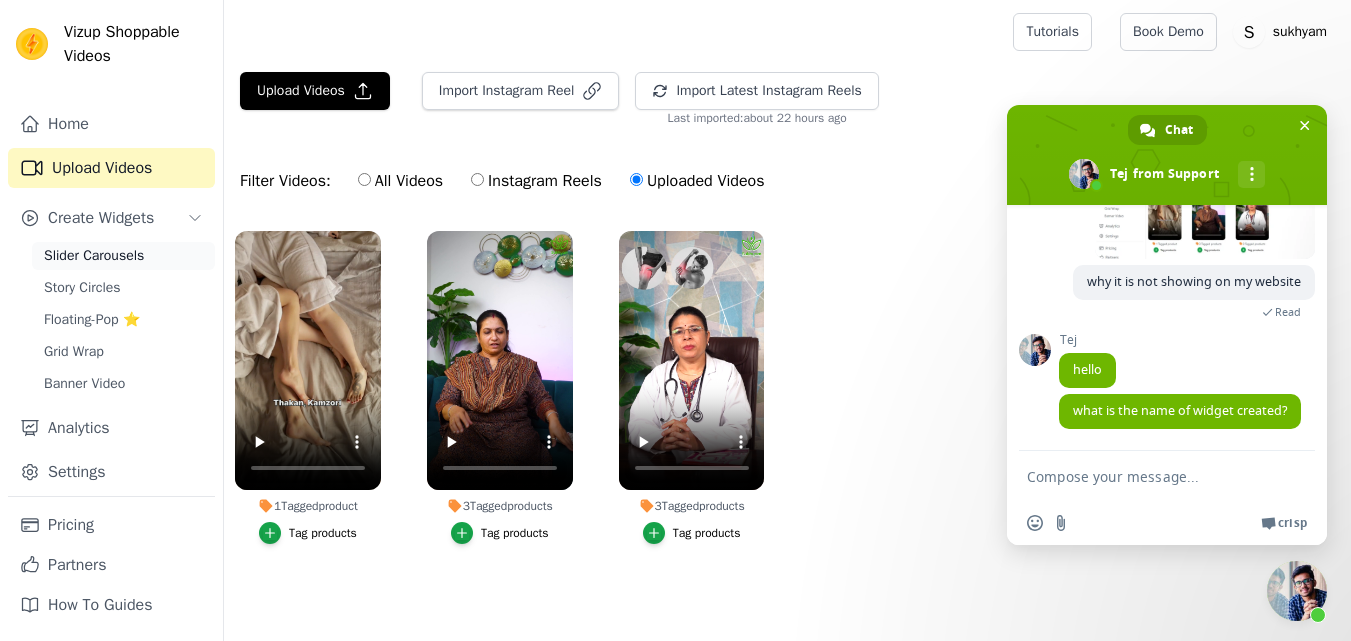 click on "Slider Carousels" at bounding box center (94, 256) 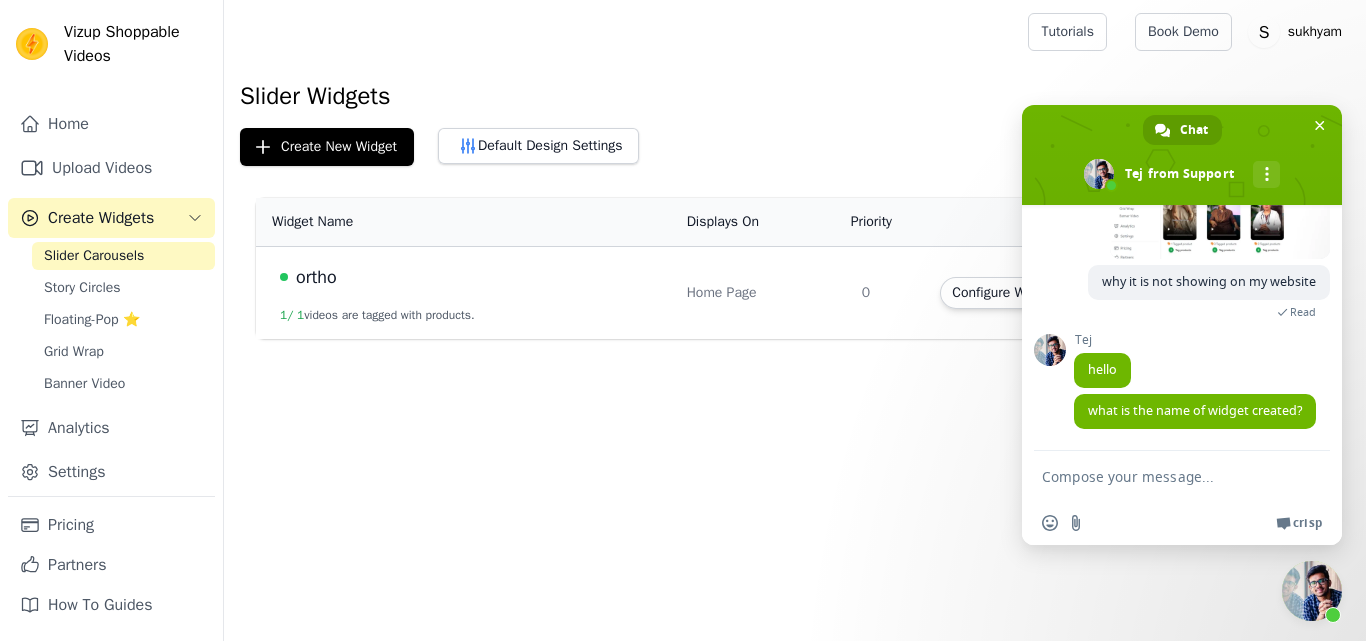 click on "Home Page" at bounding box center (762, 293) 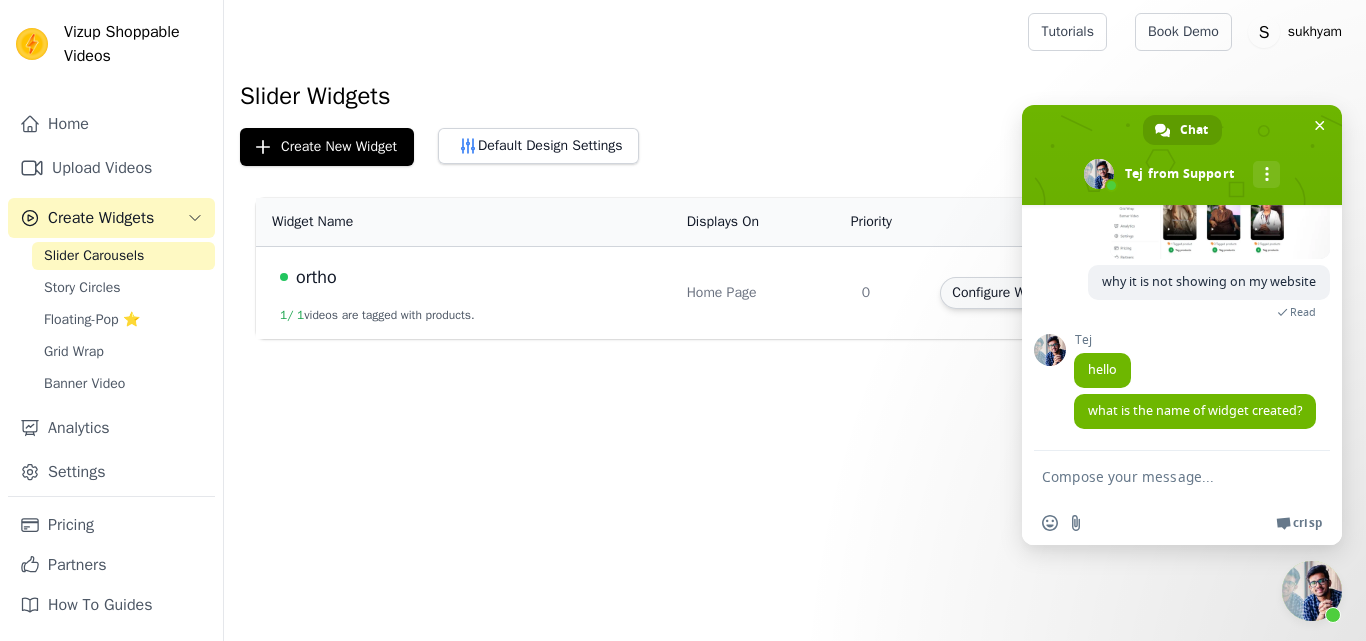 click on "Configure Widget" at bounding box center [1003, 293] 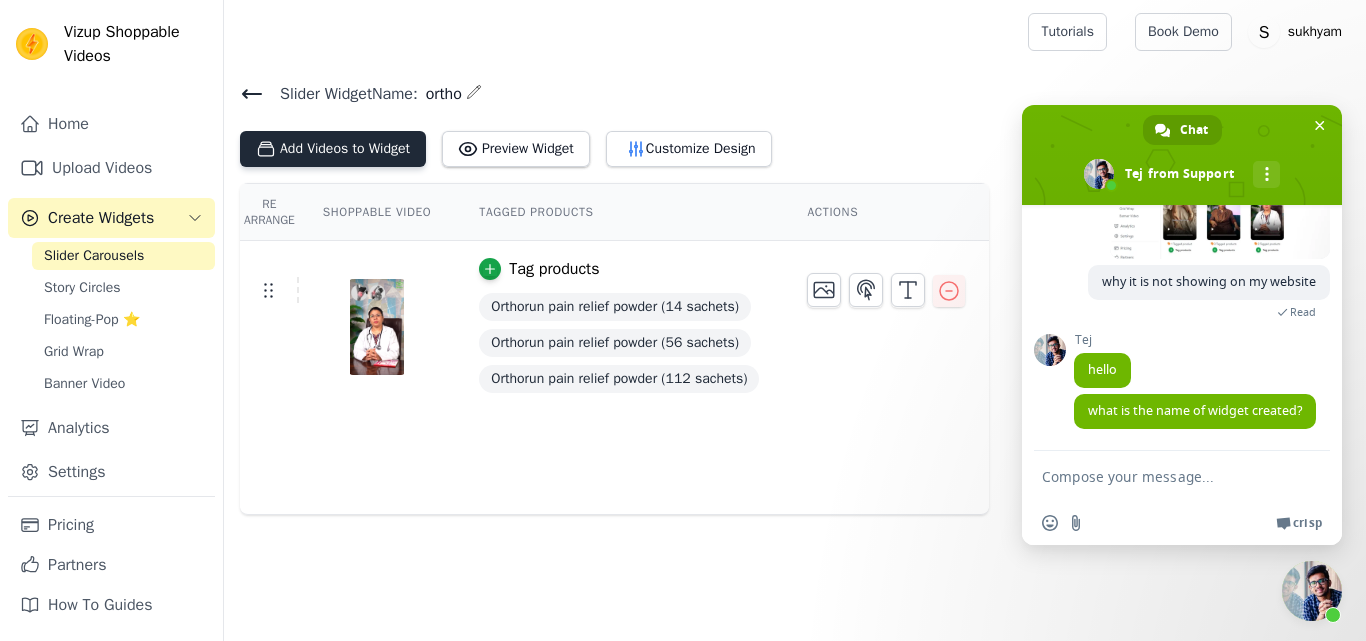 click on "Add Videos to Widget" at bounding box center [333, 149] 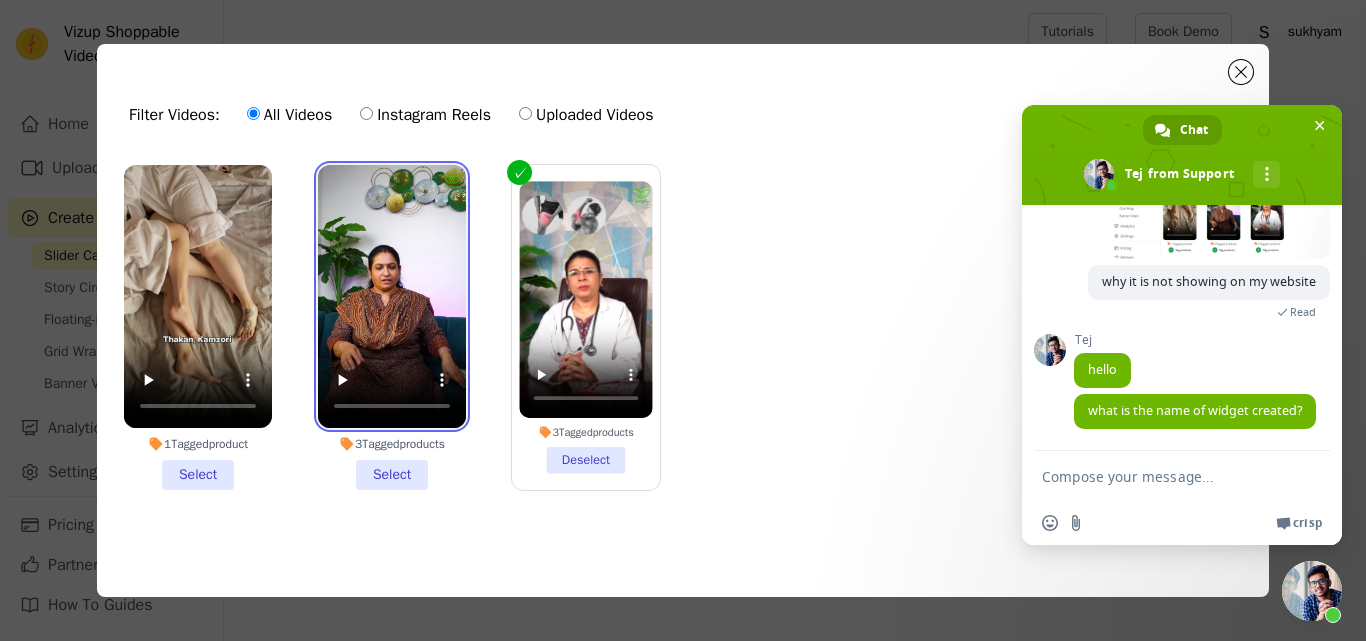 click at bounding box center (392, 296) 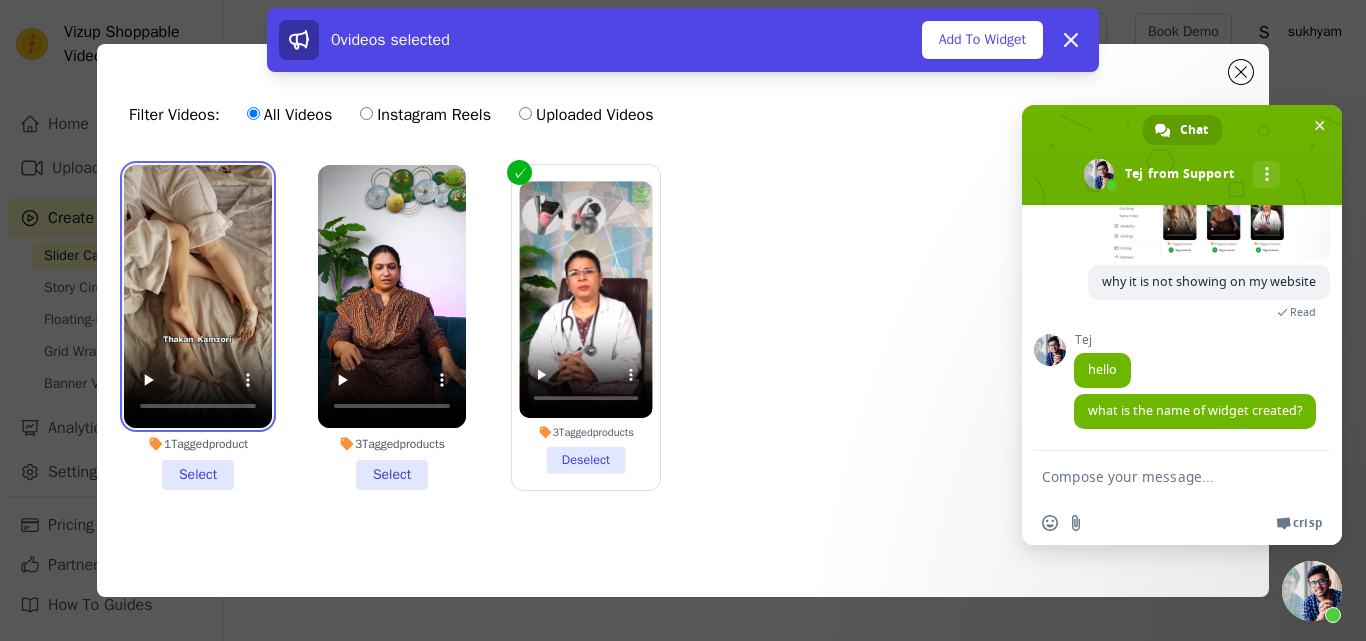 click at bounding box center (198, 296) 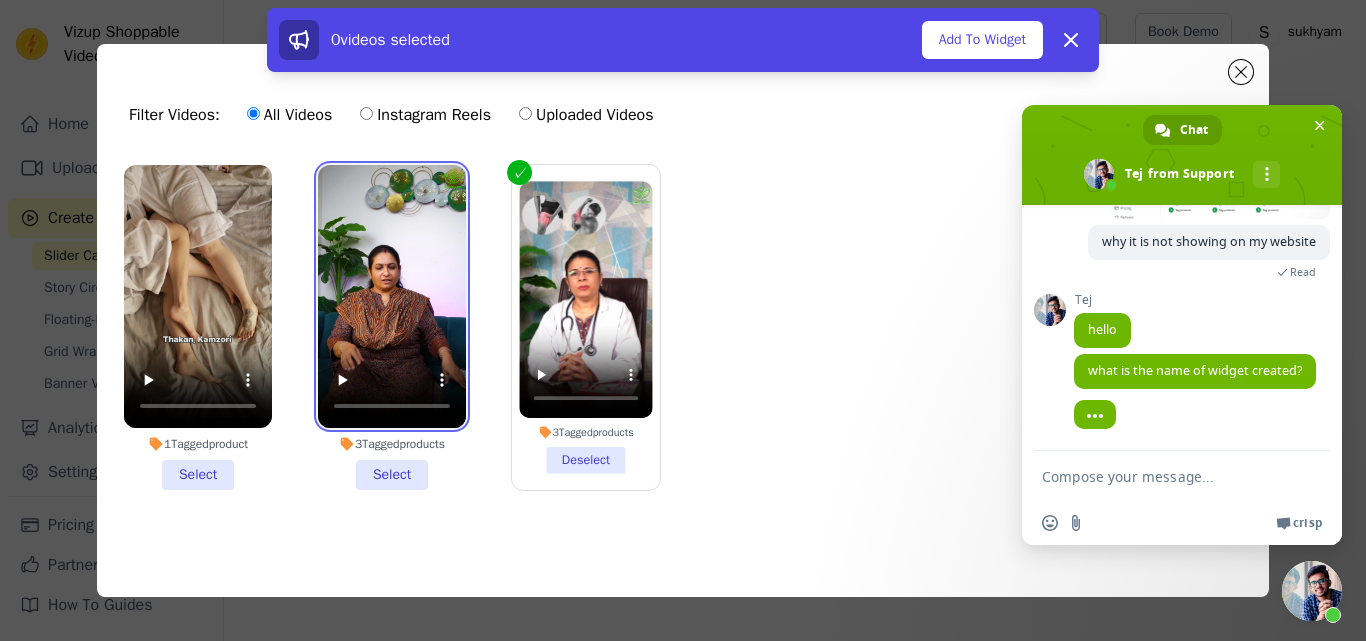 click at bounding box center [392, 296] 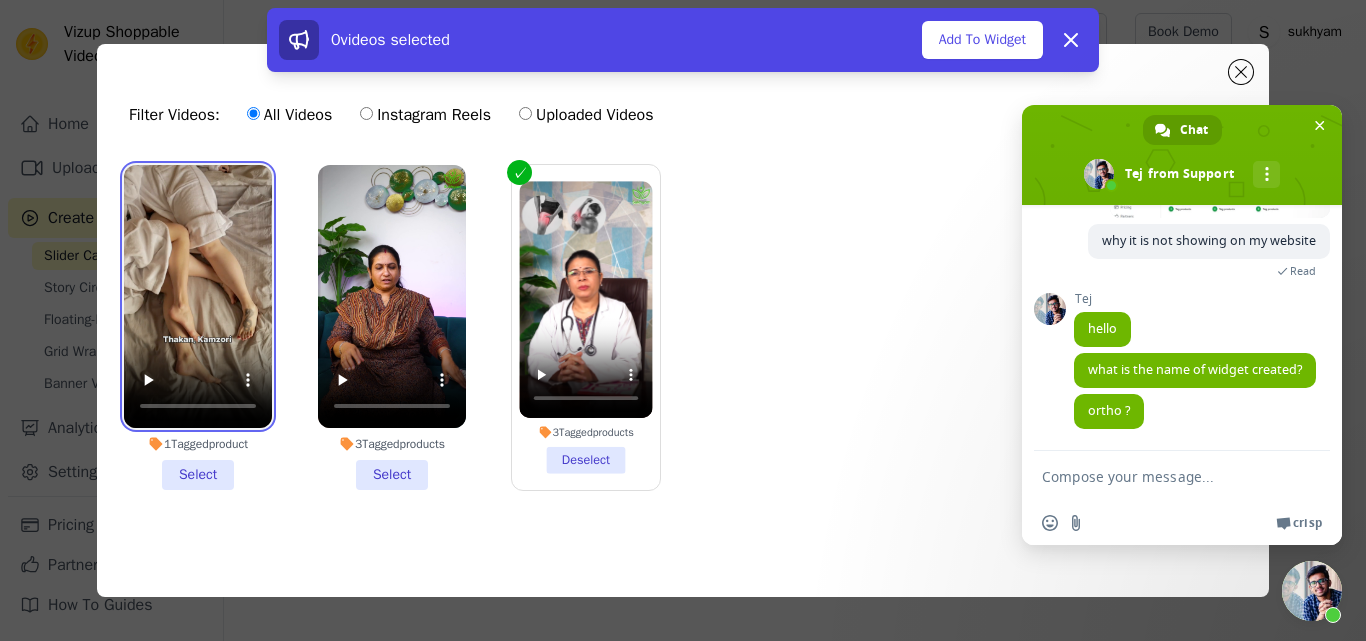 click at bounding box center (198, 296) 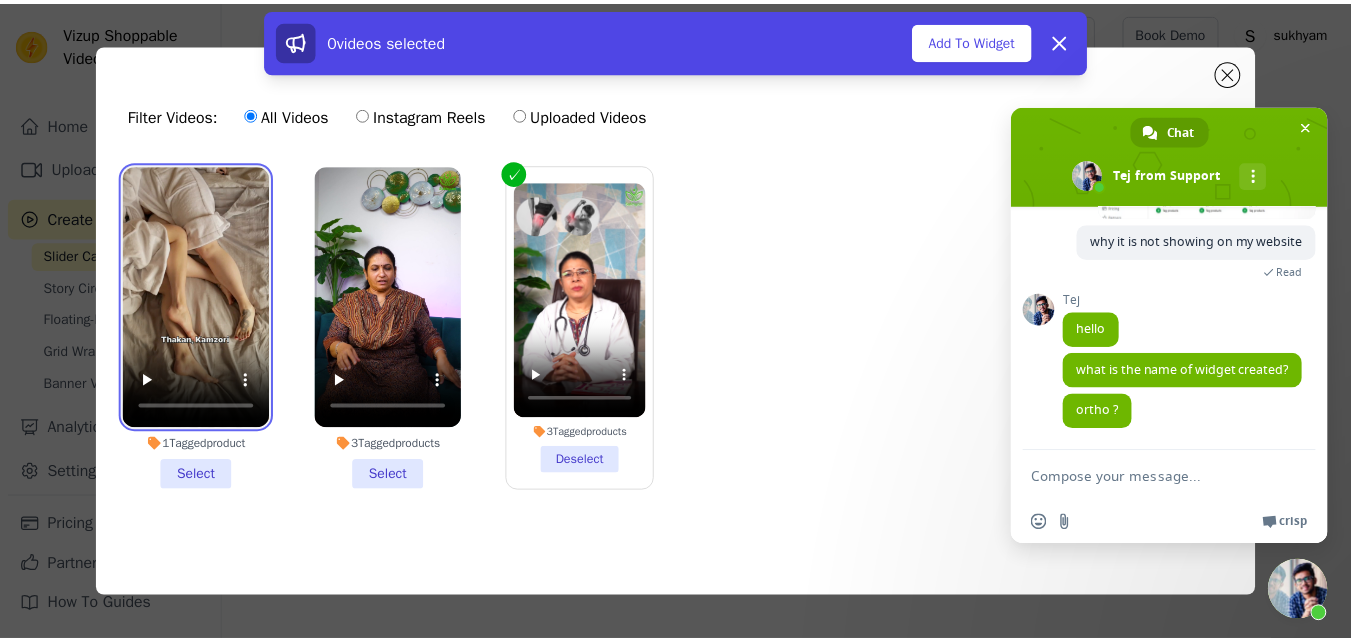scroll, scrollTop: 304, scrollLeft: 0, axis: vertical 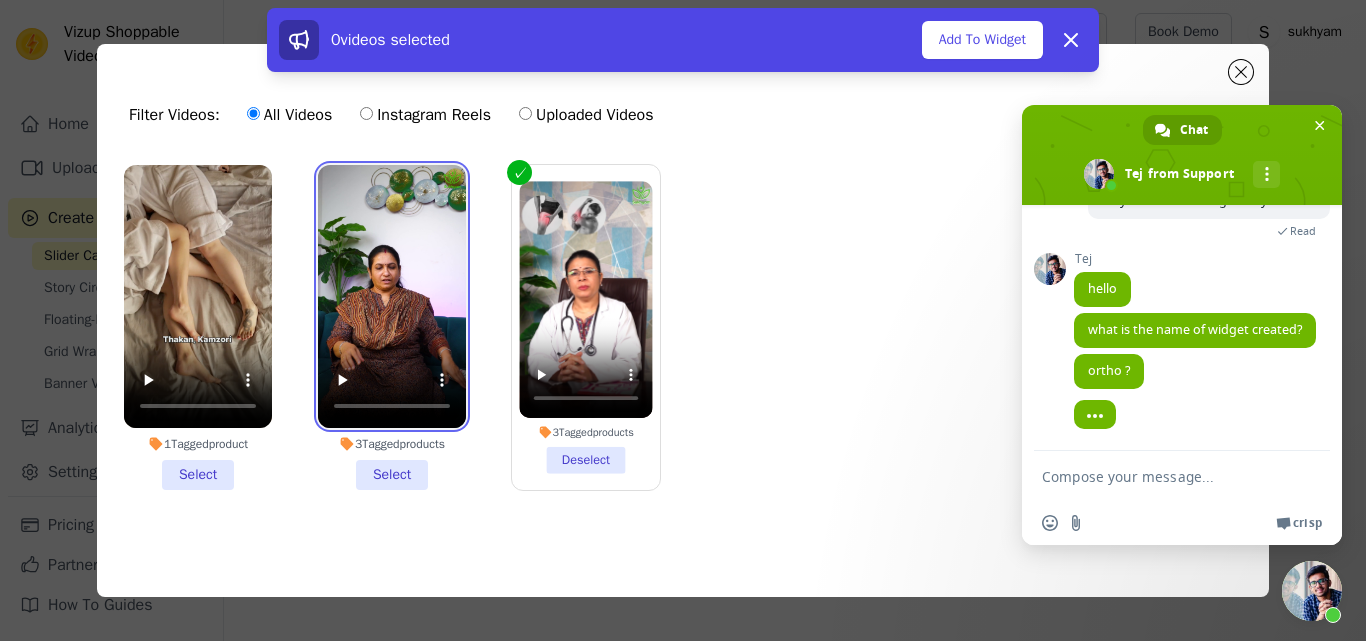 click at bounding box center (392, 296) 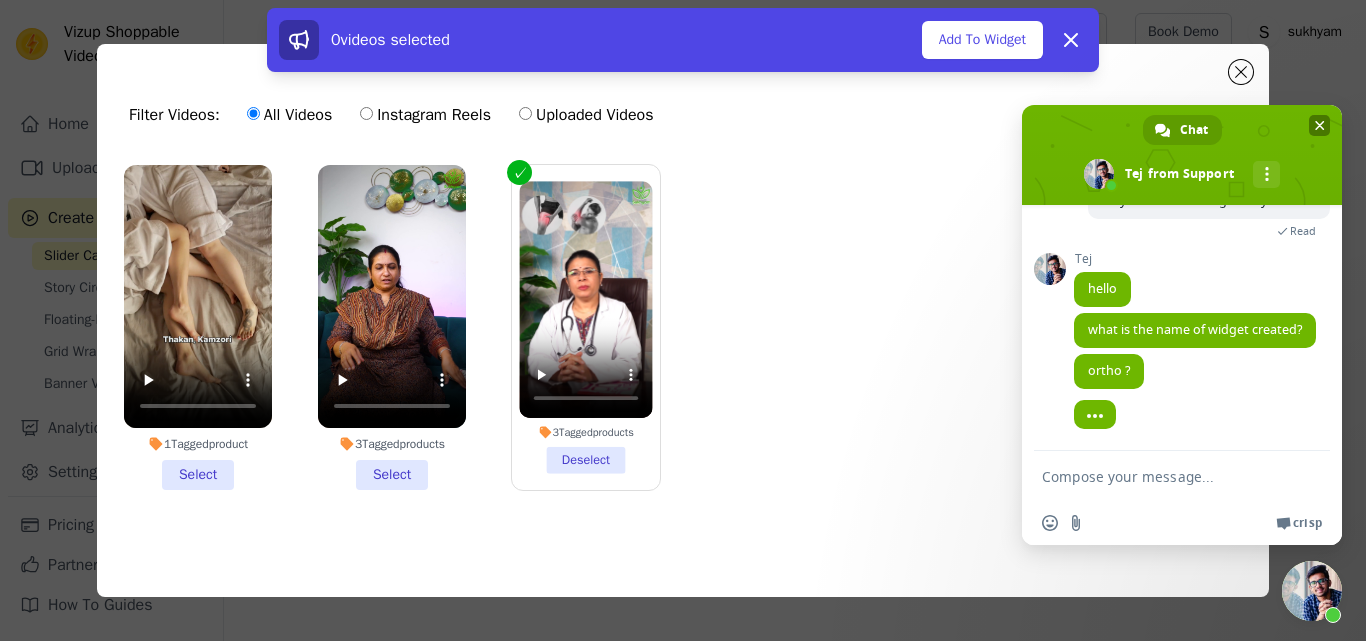 click at bounding box center (1319, 125) 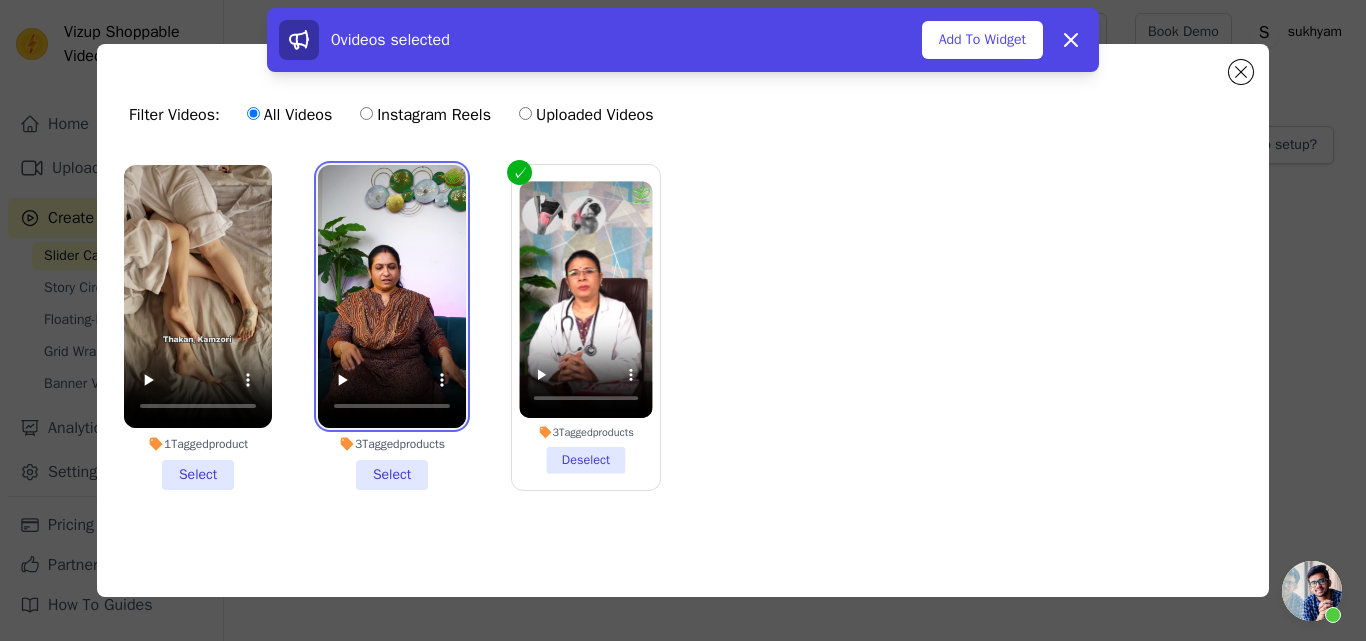 click at bounding box center (392, 296) 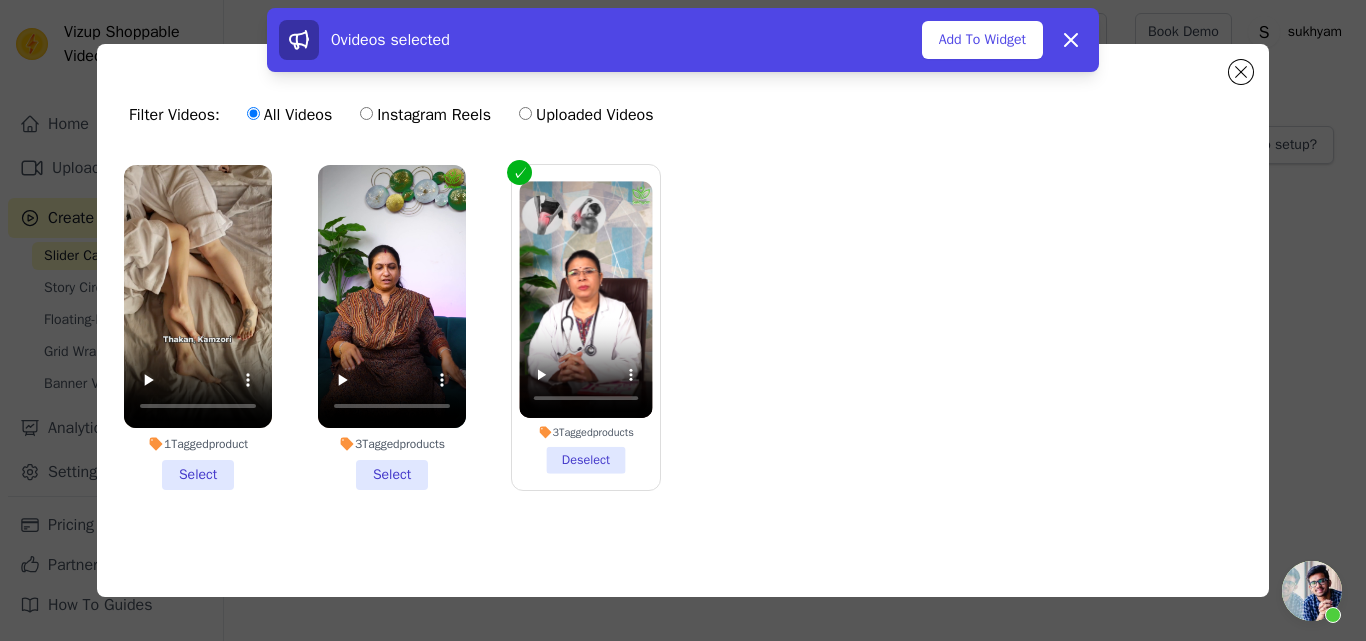 click on "3  Tagged  products     Select" at bounding box center [392, 327] 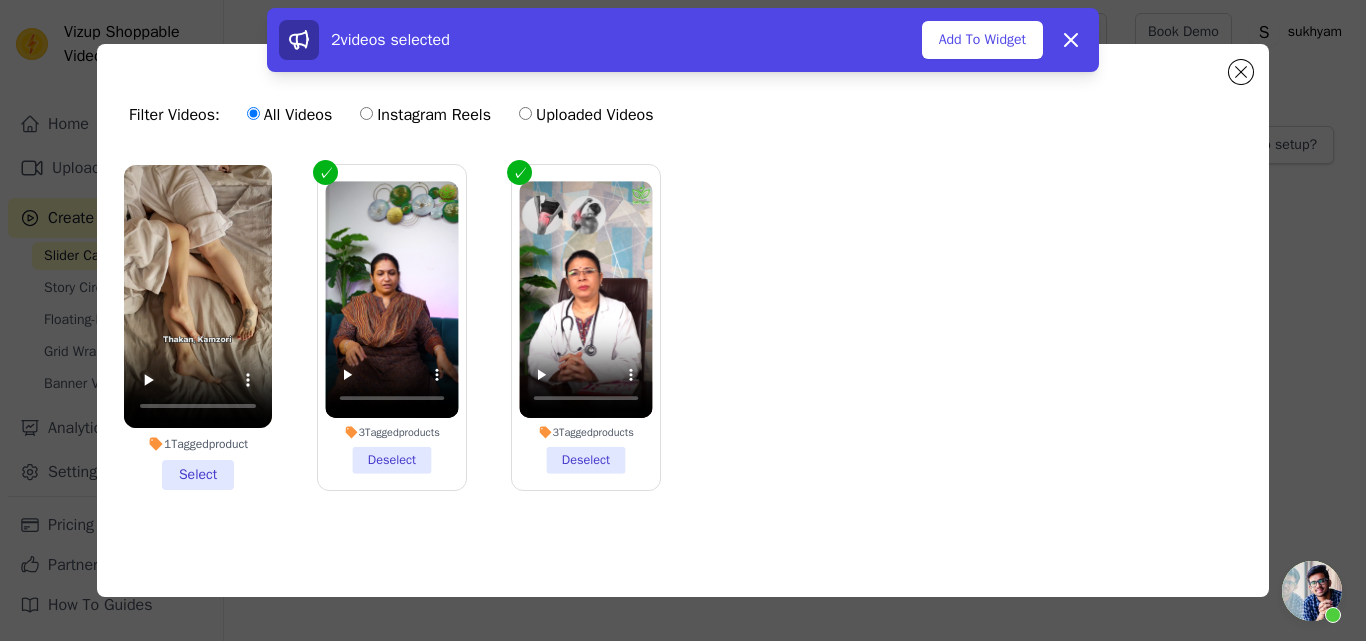 click on "1  Tagged  product     Select" at bounding box center [198, 327] 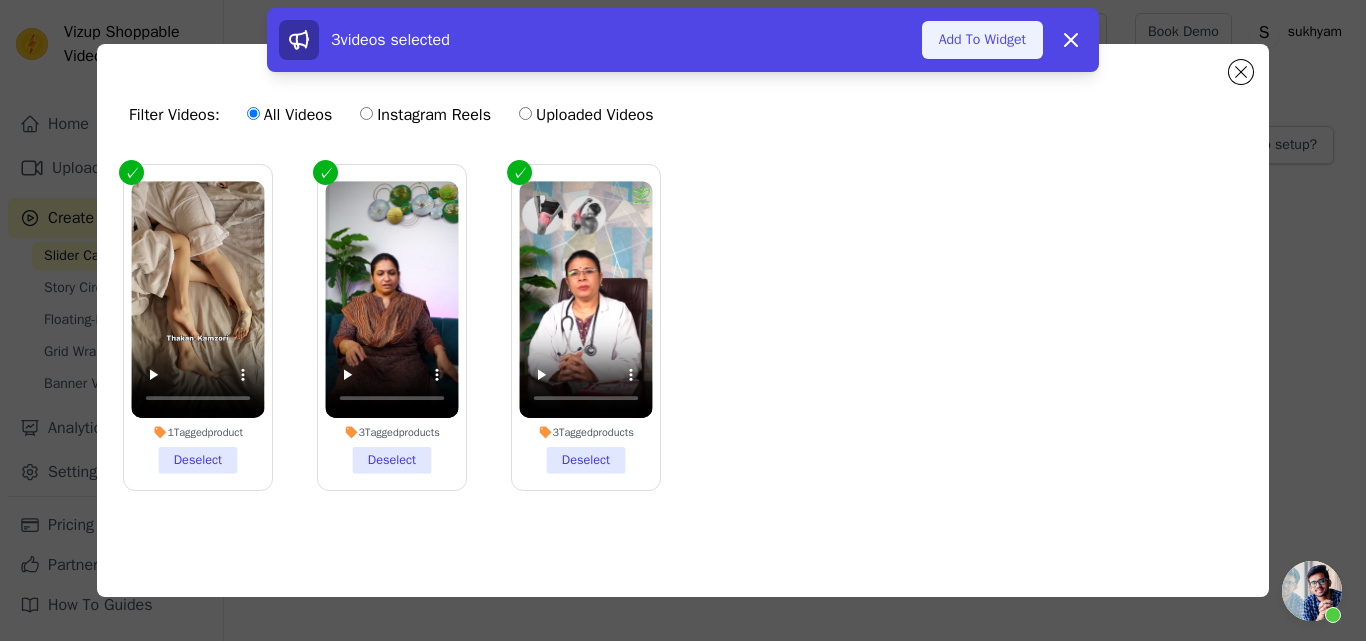 click on "Add To Widget" at bounding box center [982, 40] 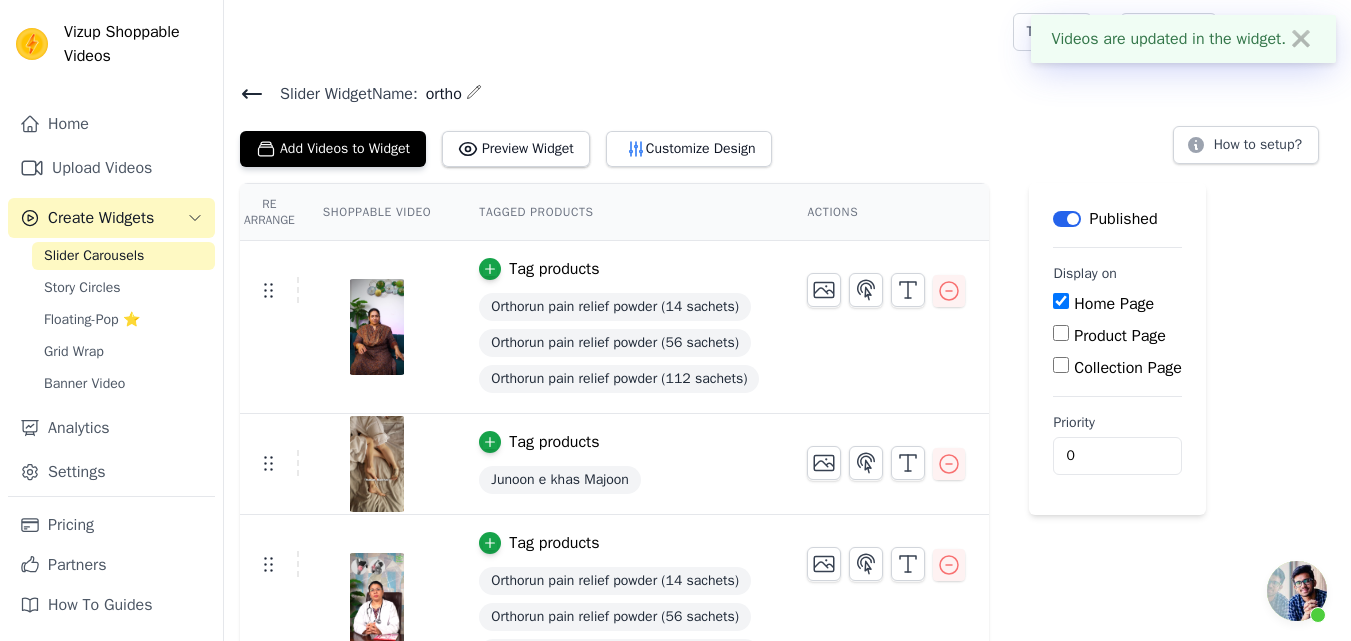 scroll, scrollTop: 46, scrollLeft: 0, axis: vertical 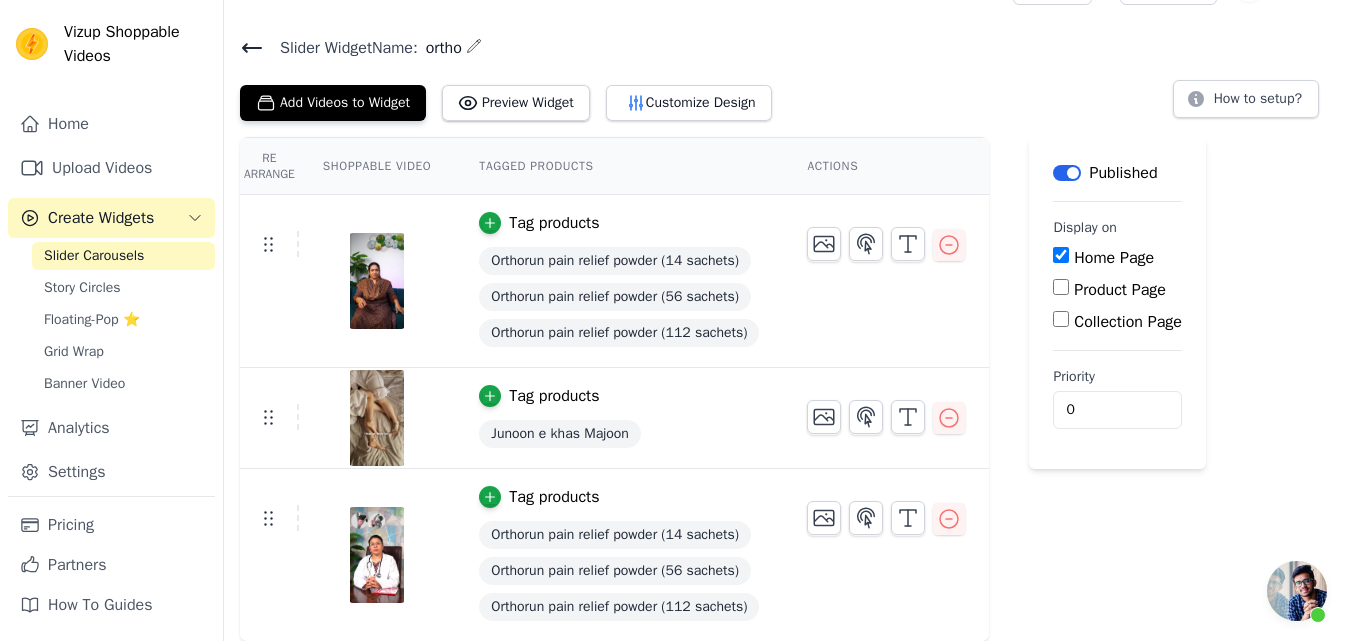 click at bounding box center [1297, 591] 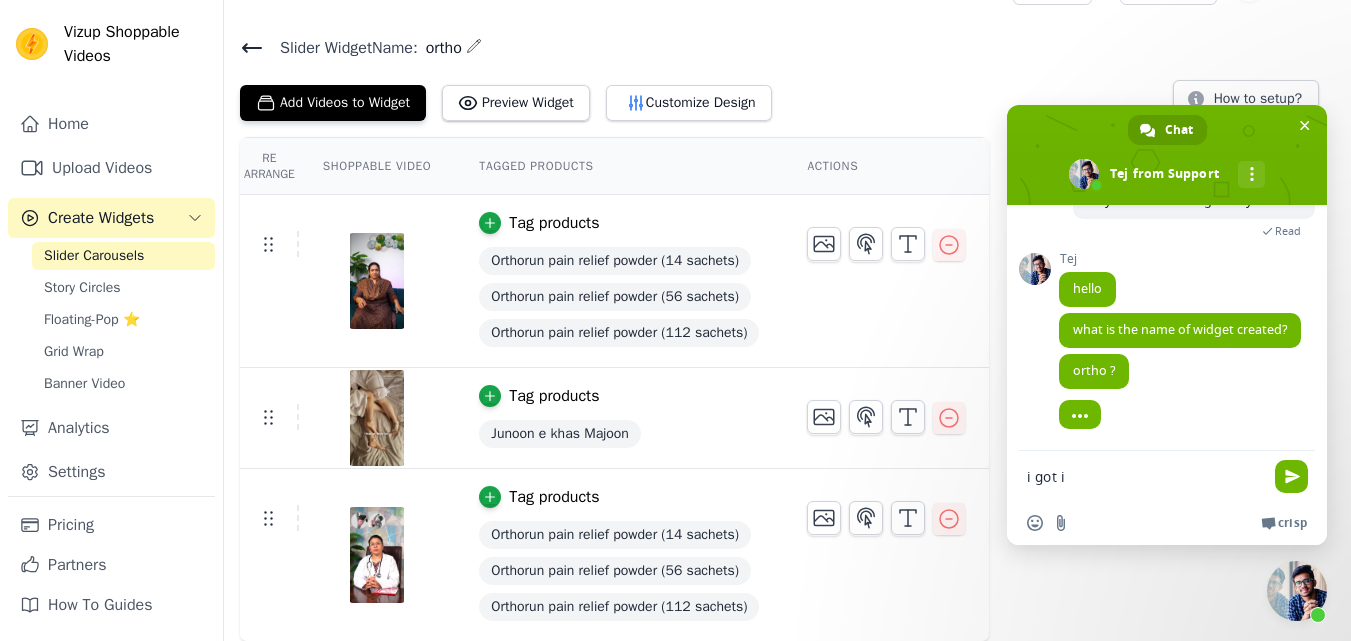 type on "i got it" 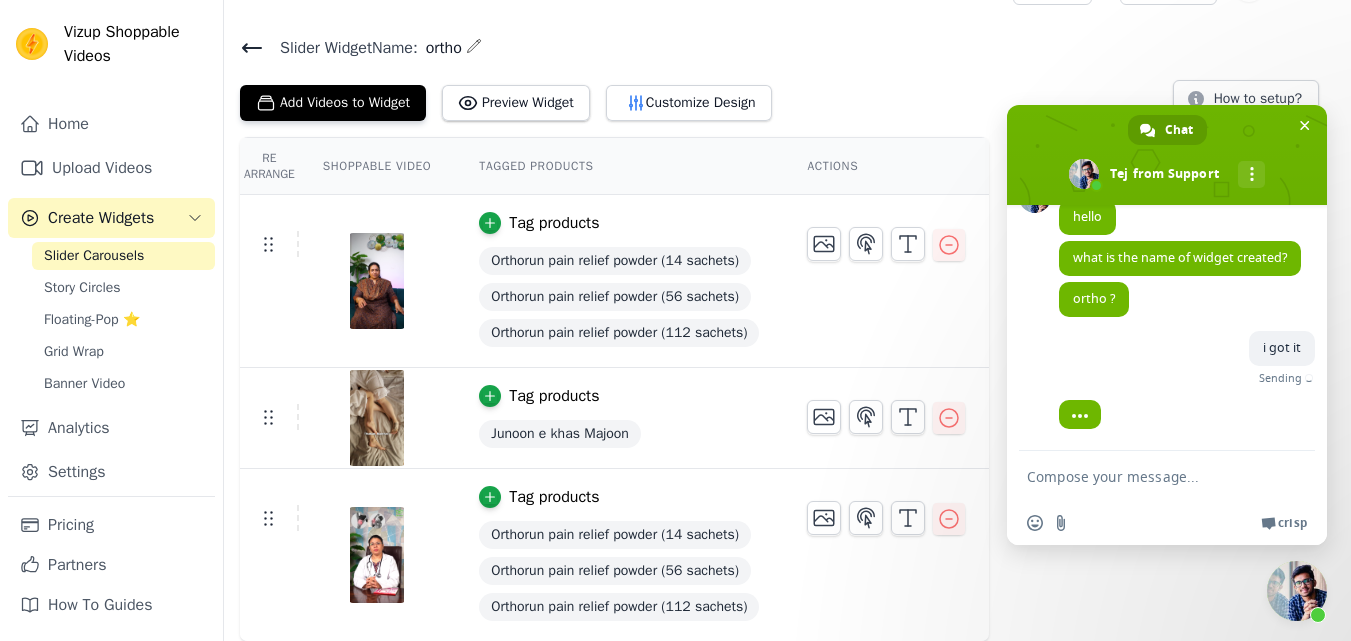 scroll, scrollTop: 353, scrollLeft: 0, axis: vertical 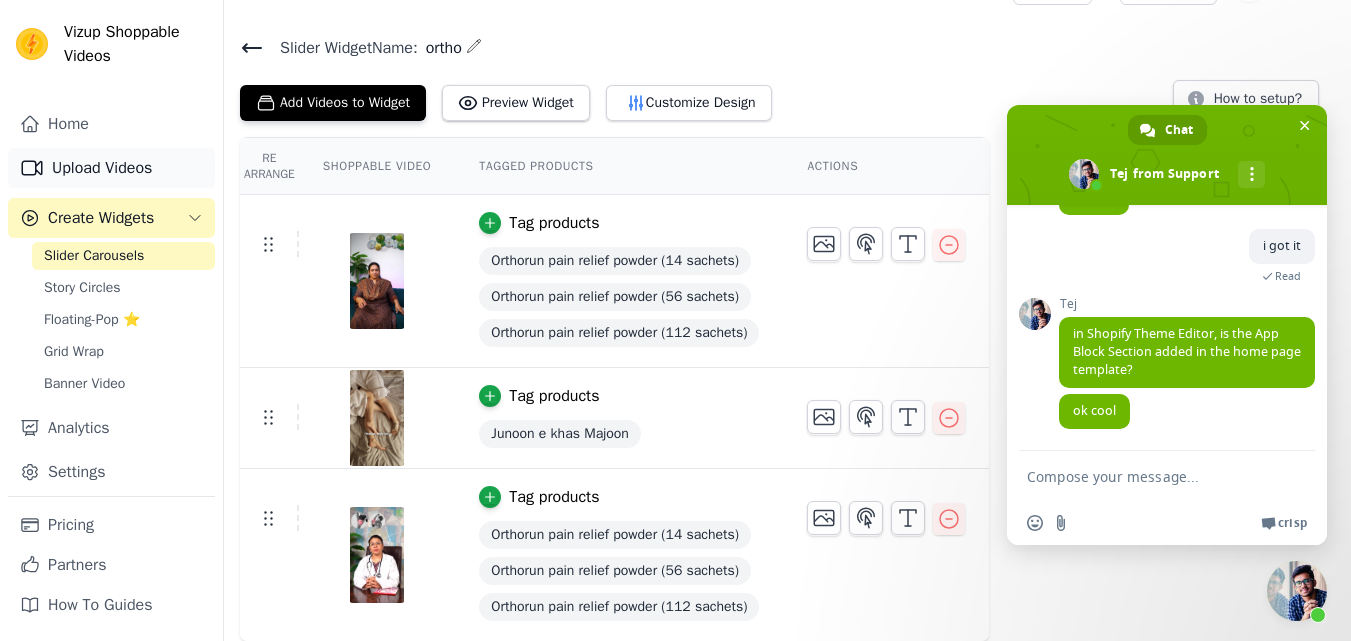 click on "Upload Videos" at bounding box center (111, 168) 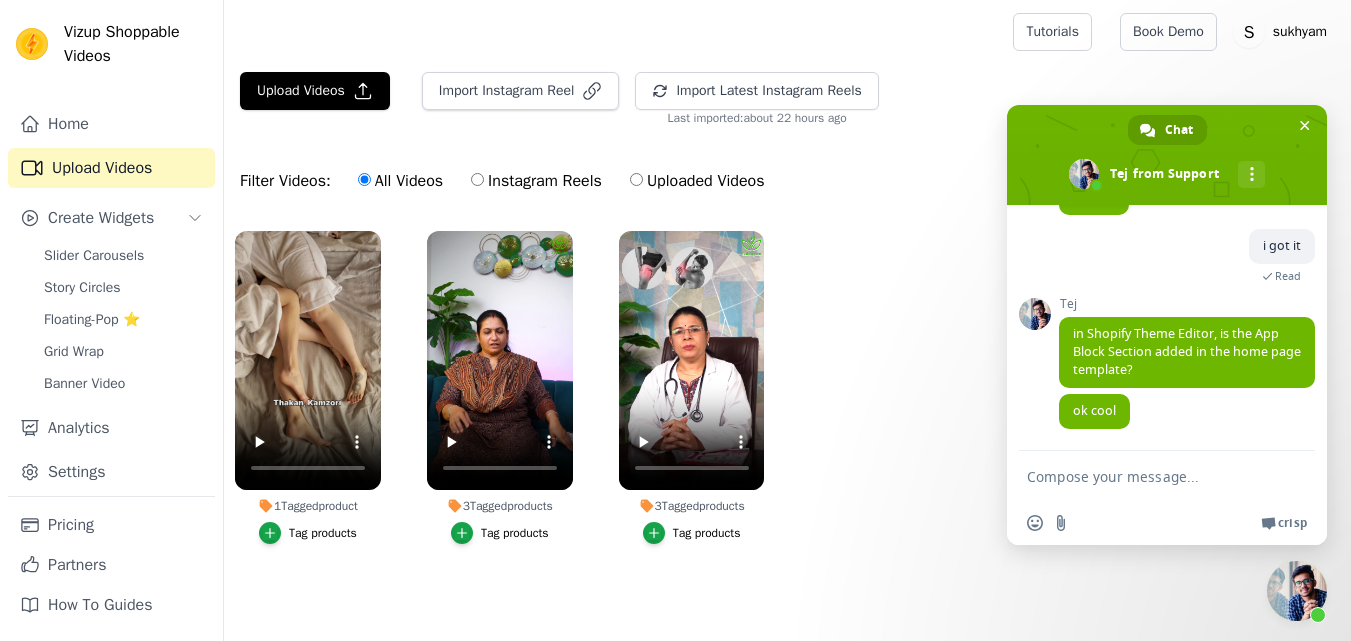 click at bounding box center (1147, 476) 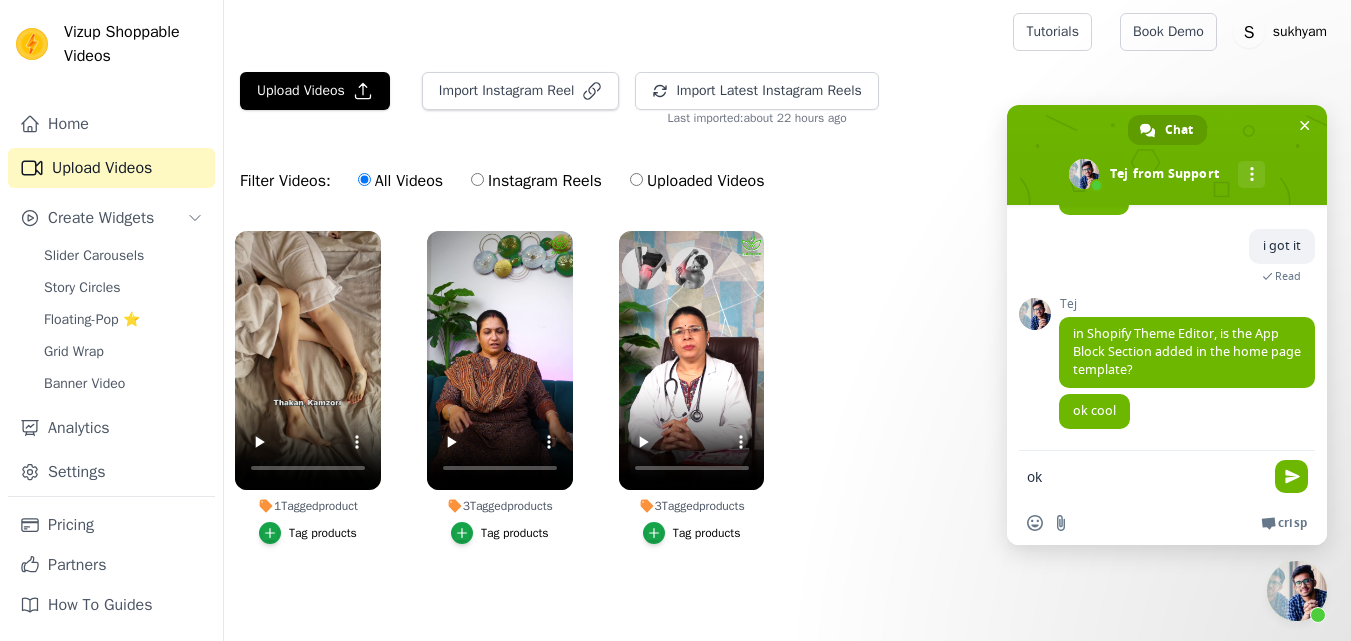 type on "oky" 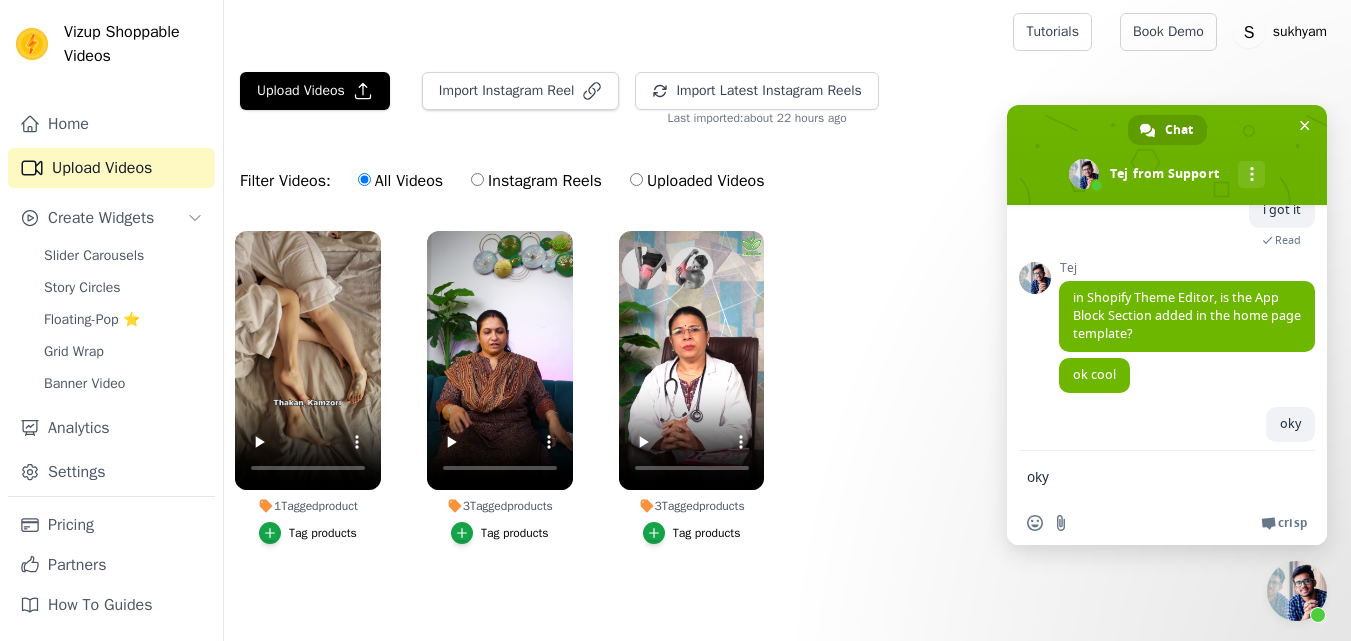 scroll, scrollTop: 531, scrollLeft: 0, axis: vertical 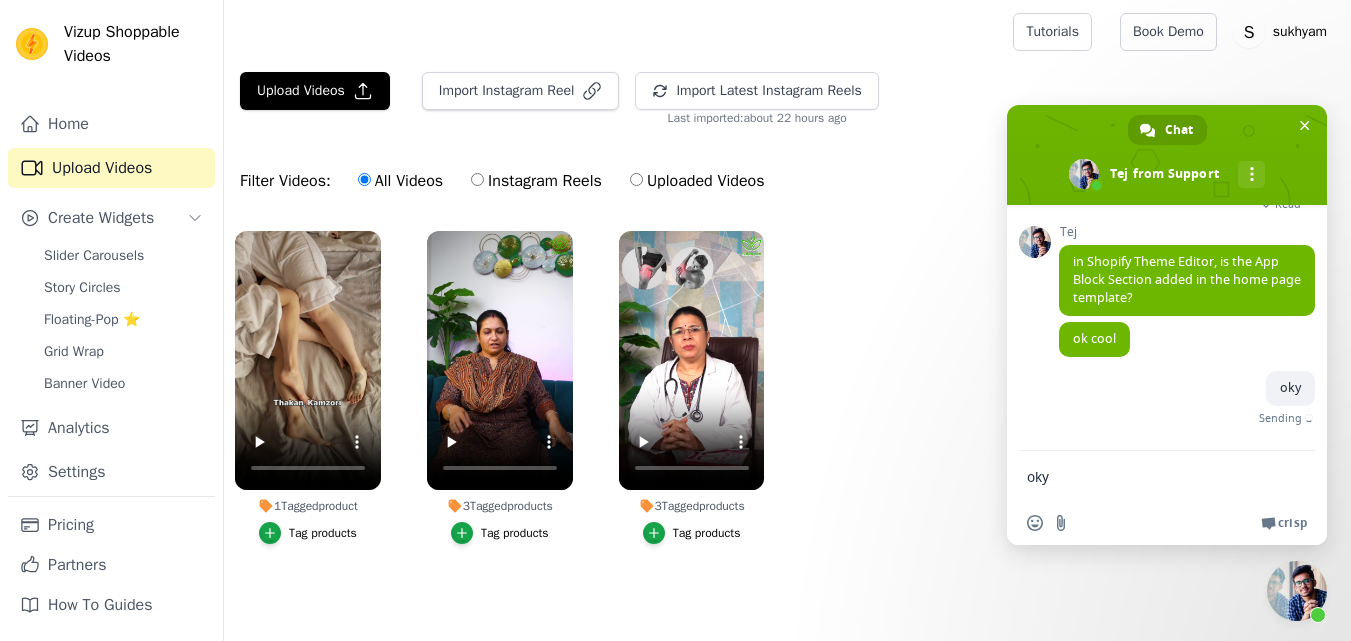 type 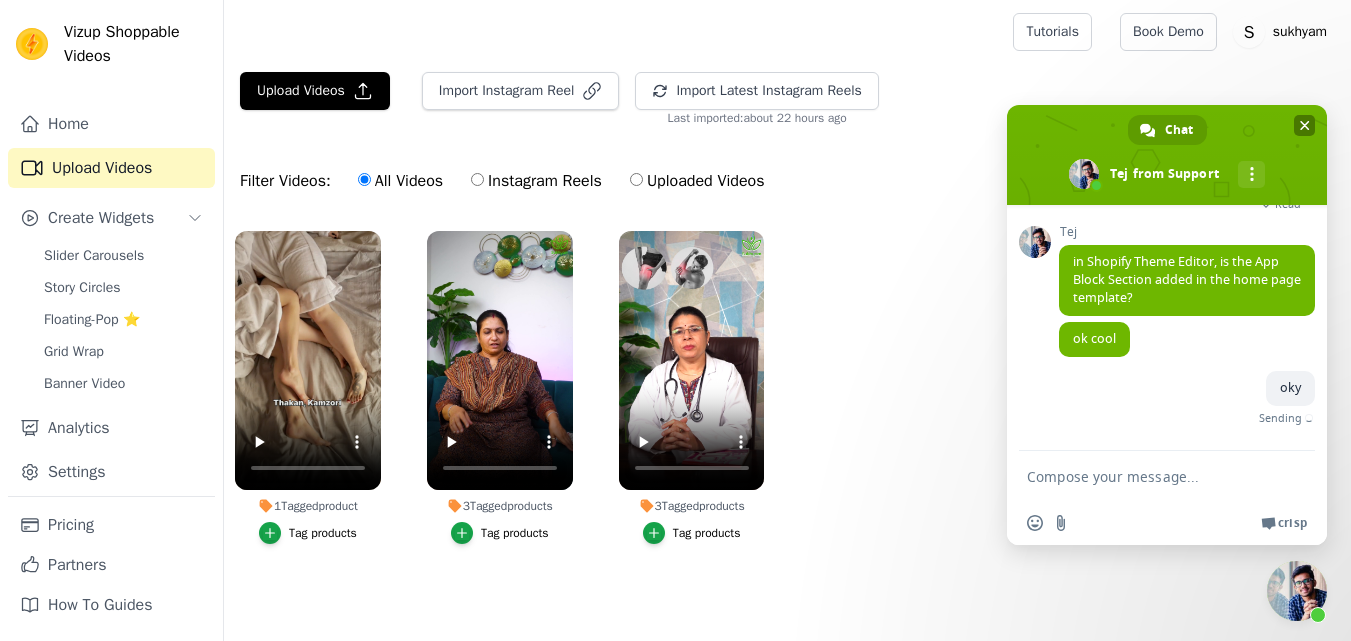 click at bounding box center (1304, 125) 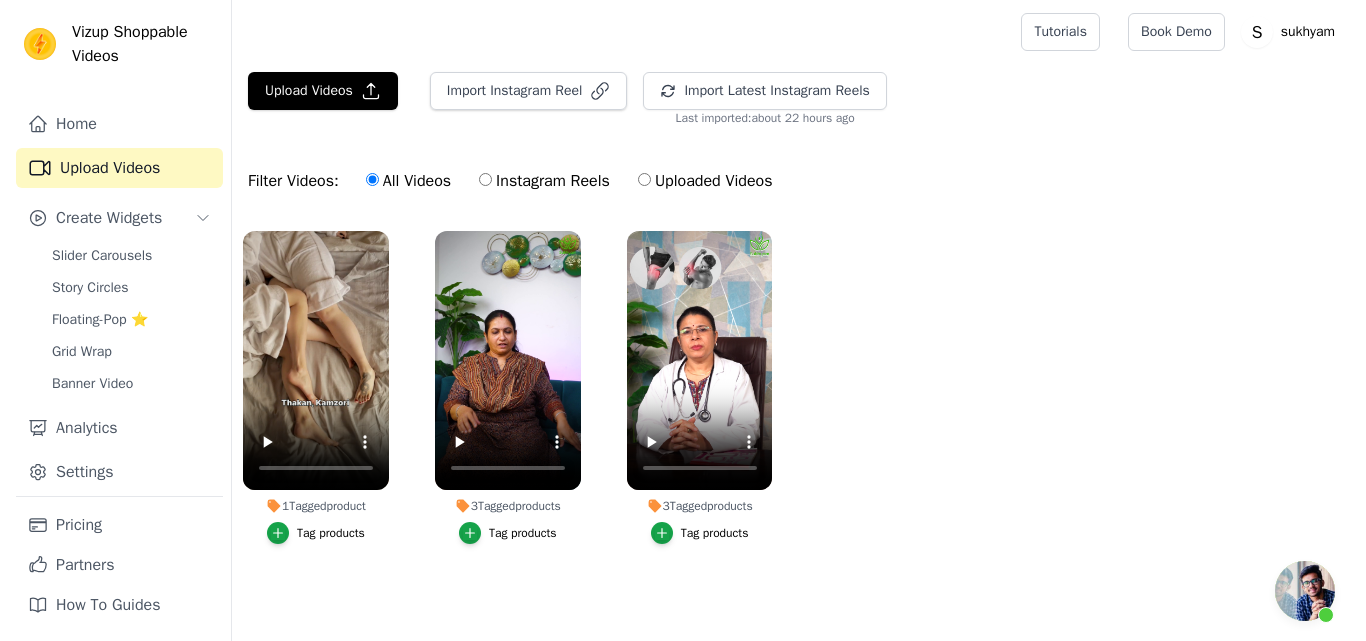 scroll, scrollTop: 508, scrollLeft: 0, axis: vertical 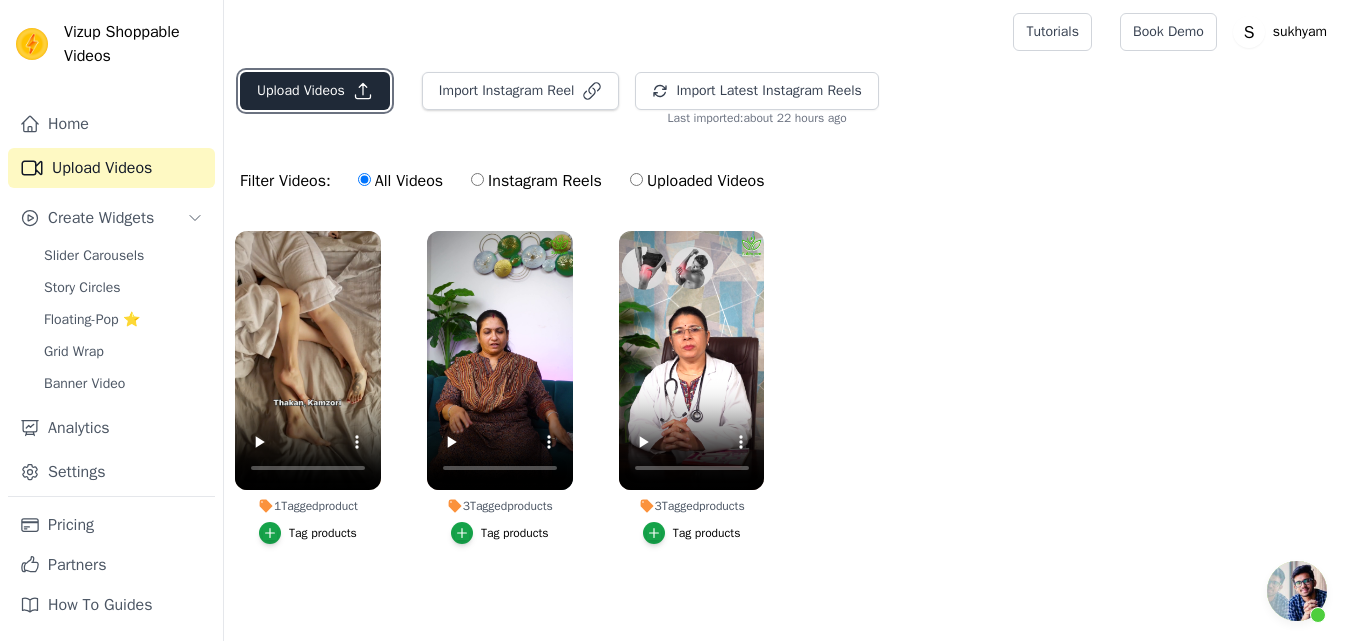 click on "Upload Videos" at bounding box center [315, 91] 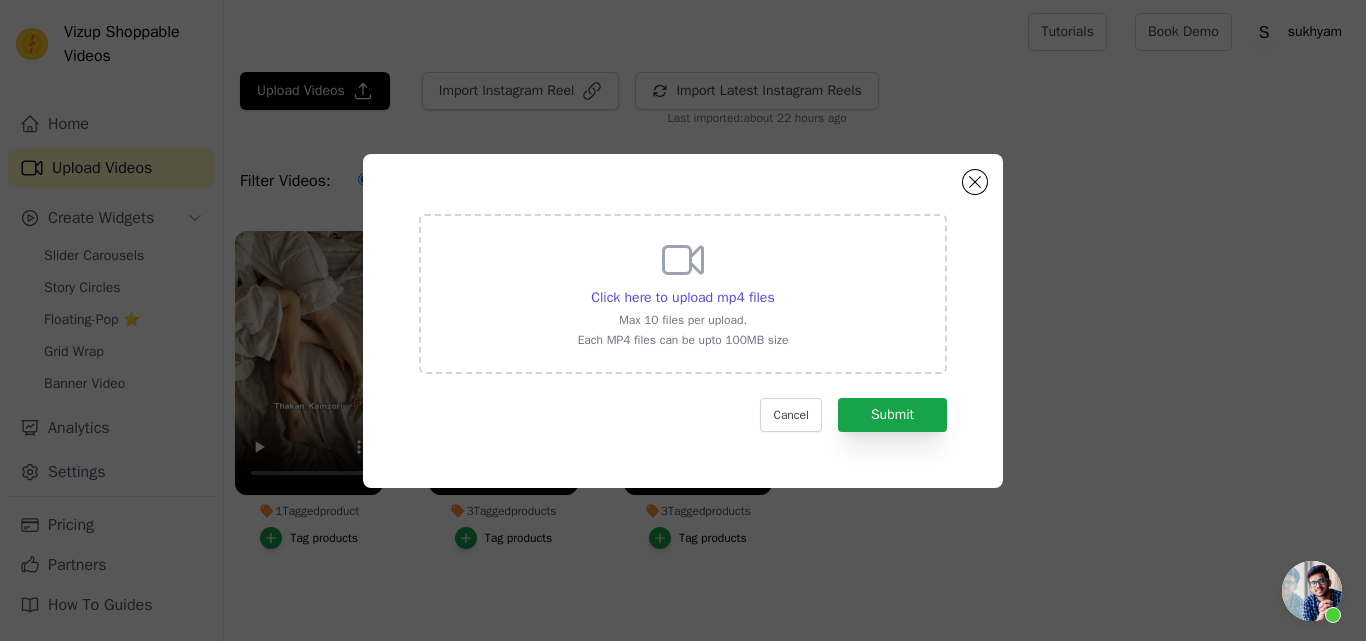 click on "Click here to upload mp4 files     Max 10 files per upload.   Each MP4 files can be upto 100MB size" at bounding box center [683, 292] 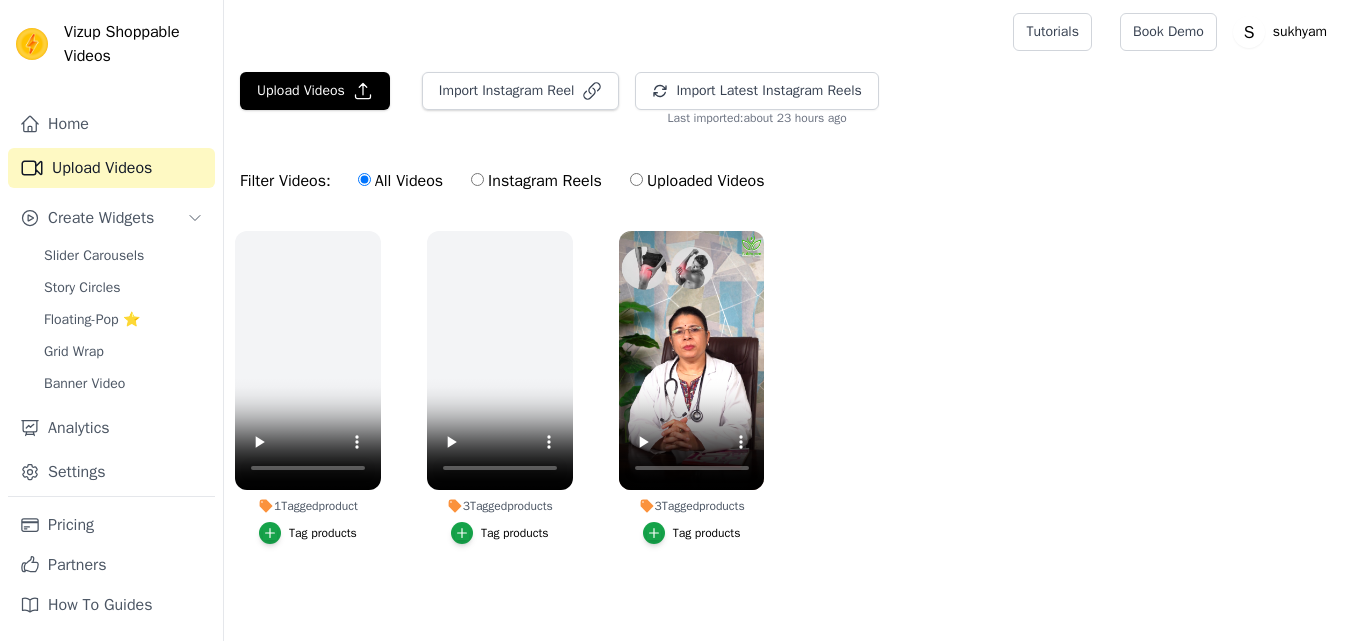 scroll, scrollTop: 0, scrollLeft: 0, axis: both 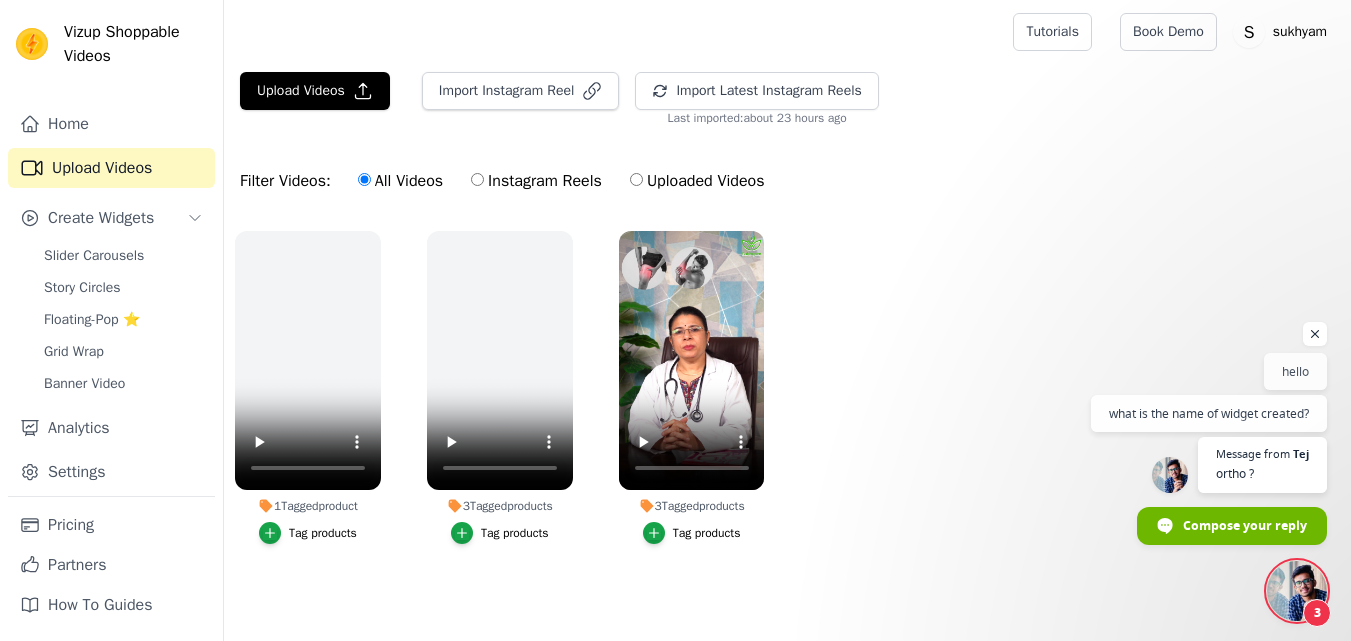 click at bounding box center (1297, 591) 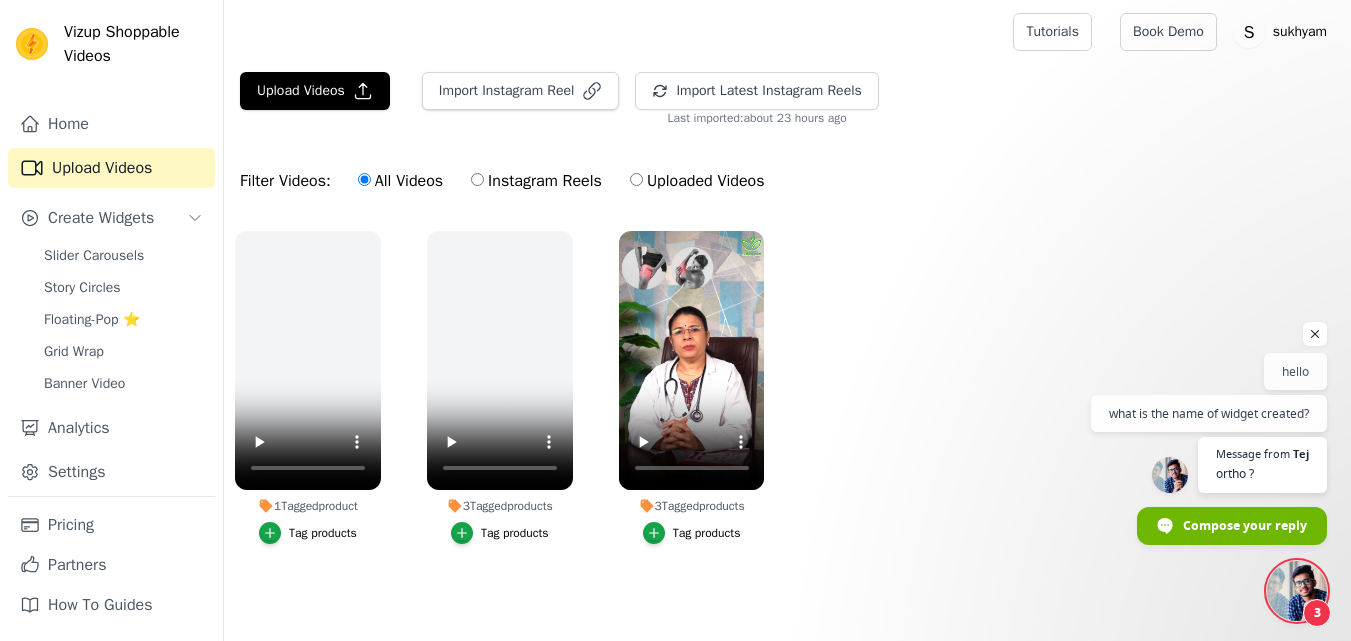 click on "Insert an emoji Send a file We run on Crisp" at bounding box center (1167, 523) 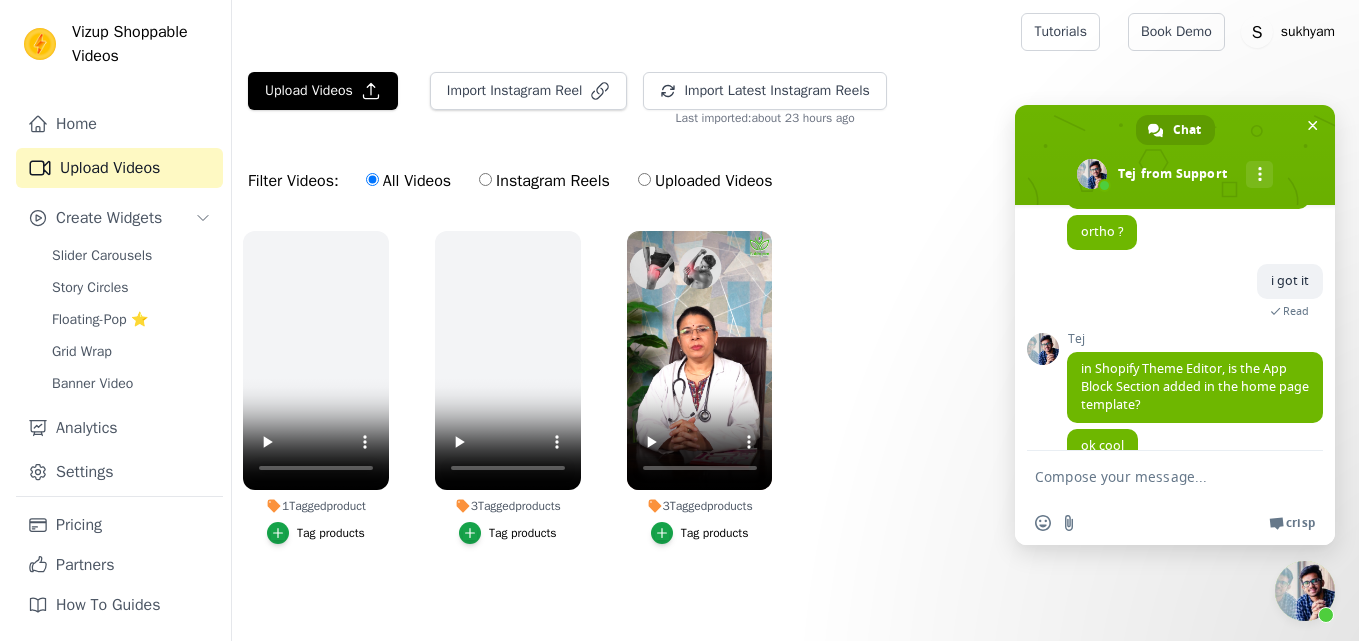 scroll, scrollTop: 508, scrollLeft: 0, axis: vertical 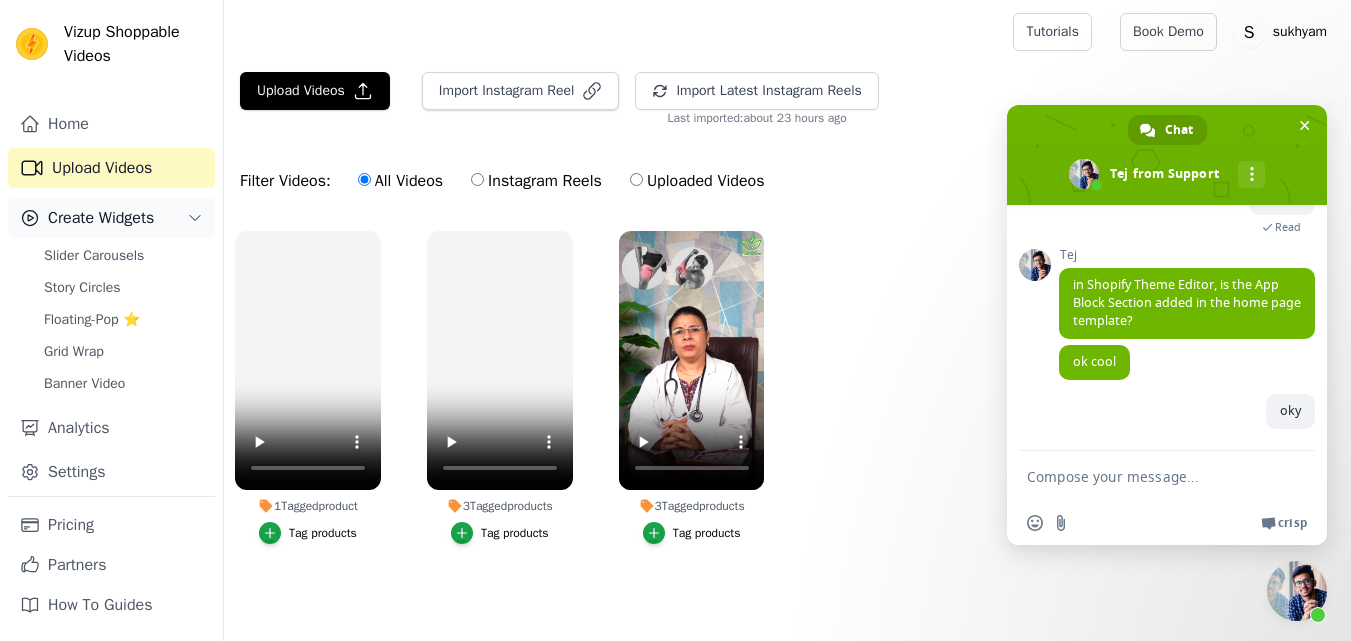click on "Create Widgets" at bounding box center [101, 218] 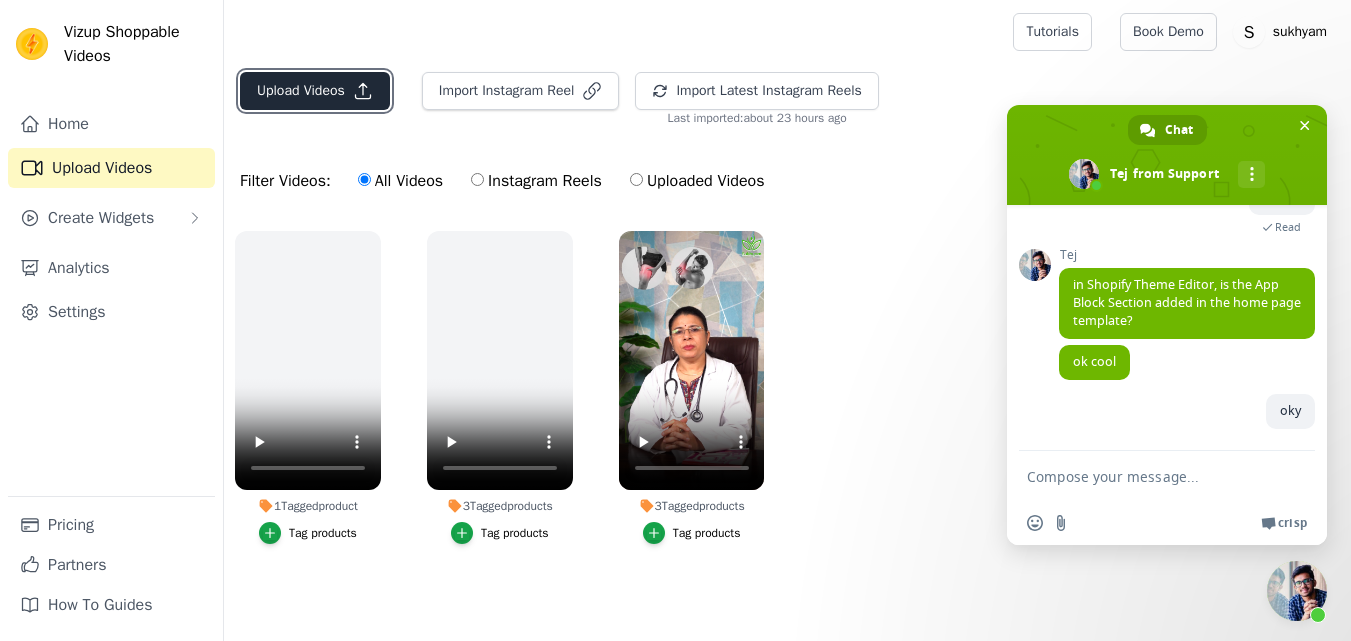 click 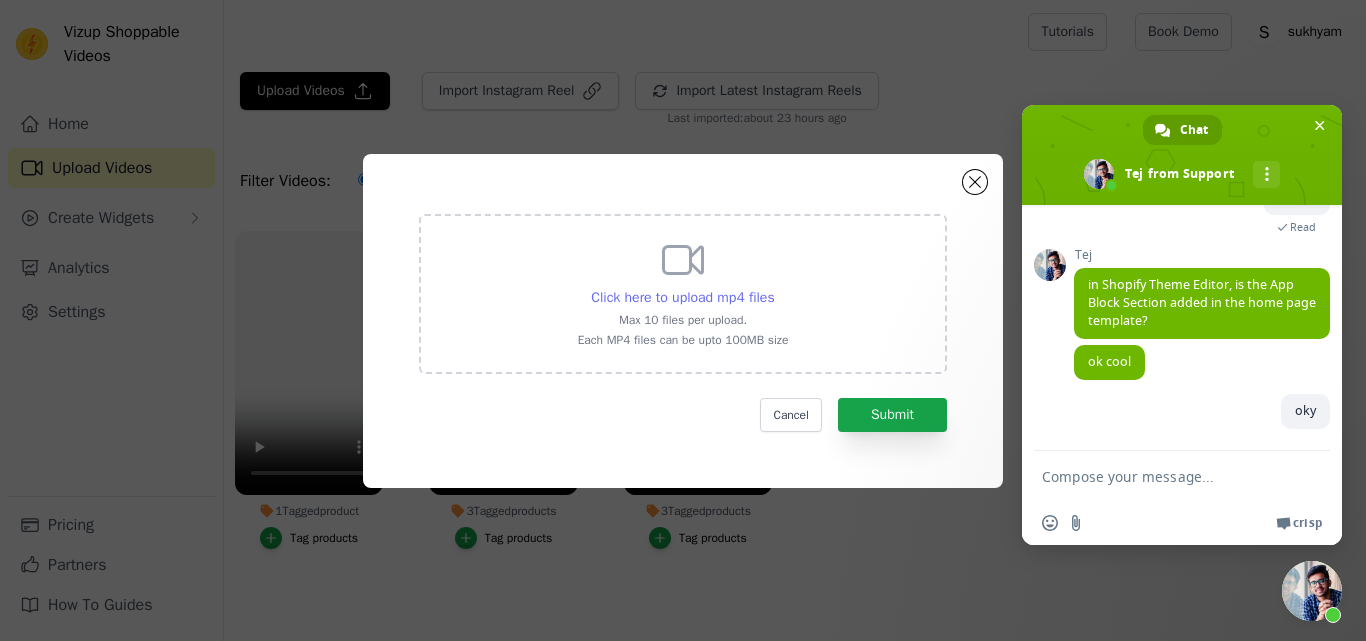 click on "Click here to upload mp4 files" at bounding box center [682, 297] 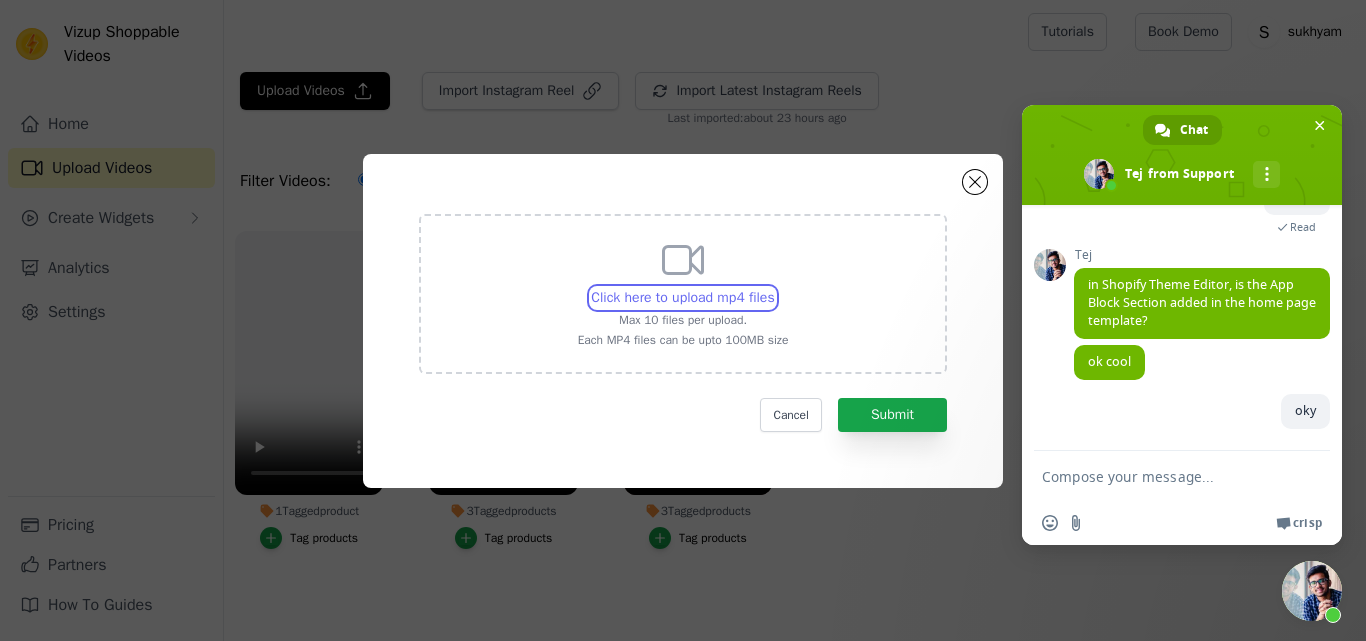 click on "Click here to upload mp4 files     Max 10 files per upload.   Each MP4 files can be upto 100MB size" at bounding box center (774, 287) 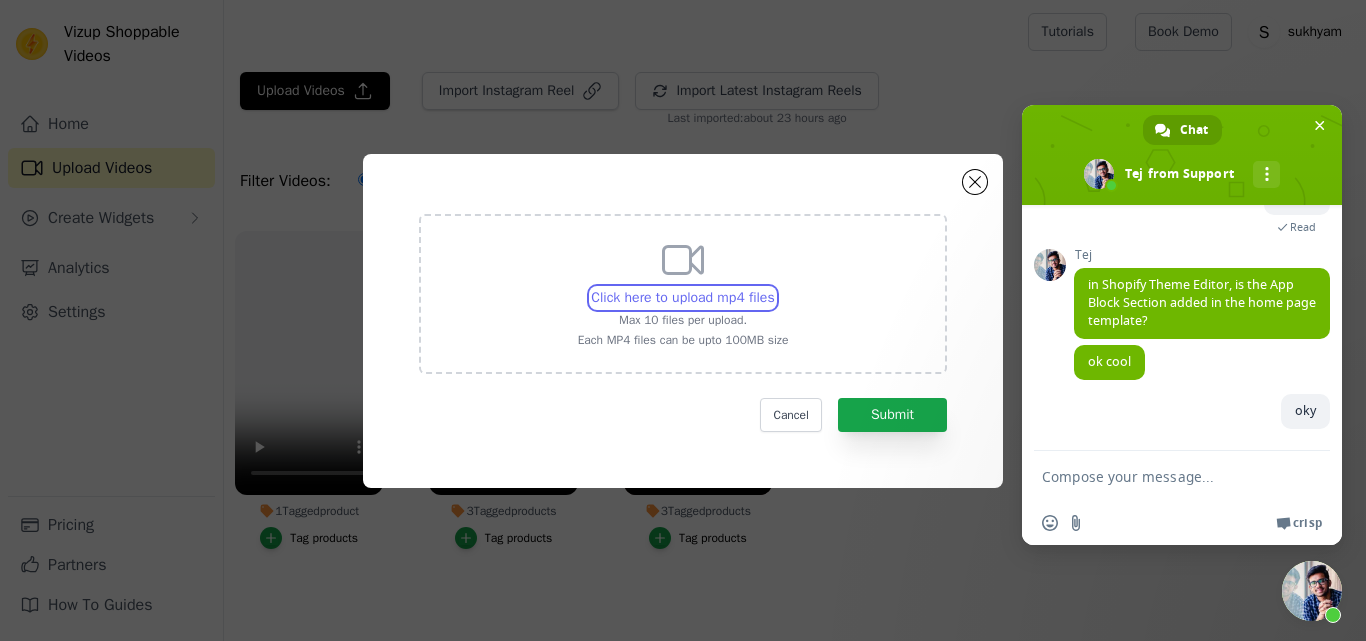 type on "C:\fakepath\Natureveda Orthorun Testimonial Video.mp4" 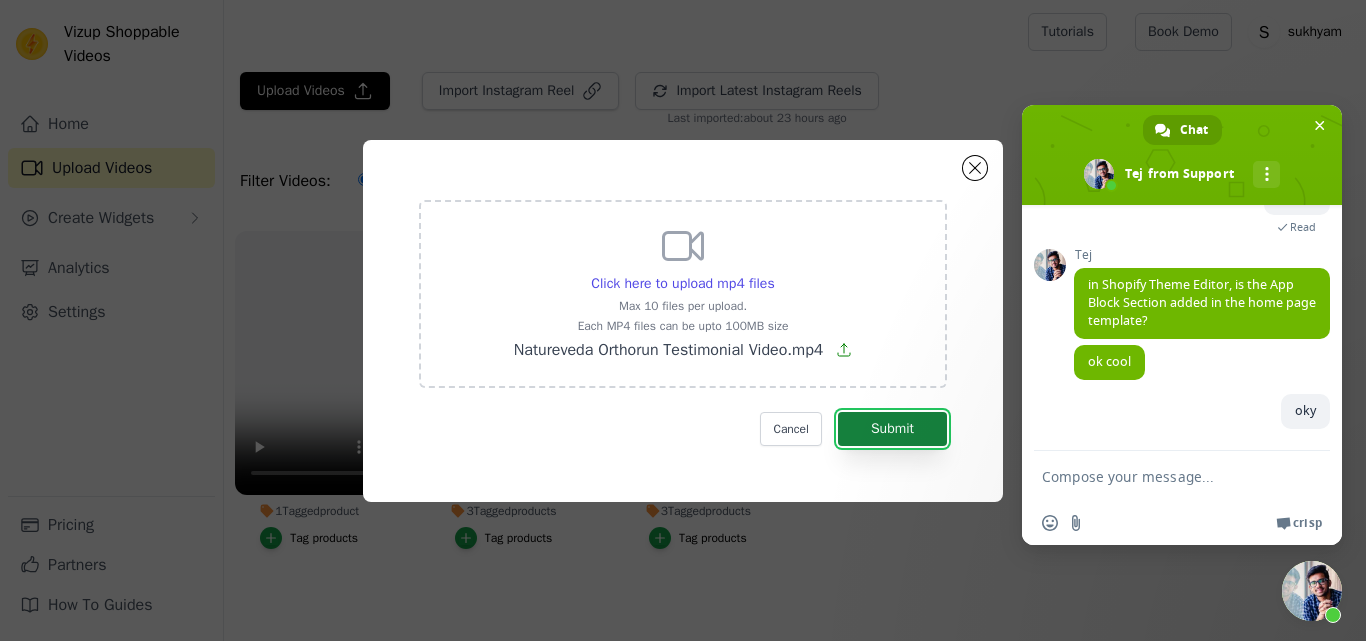 click on "Submit" at bounding box center [892, 429] 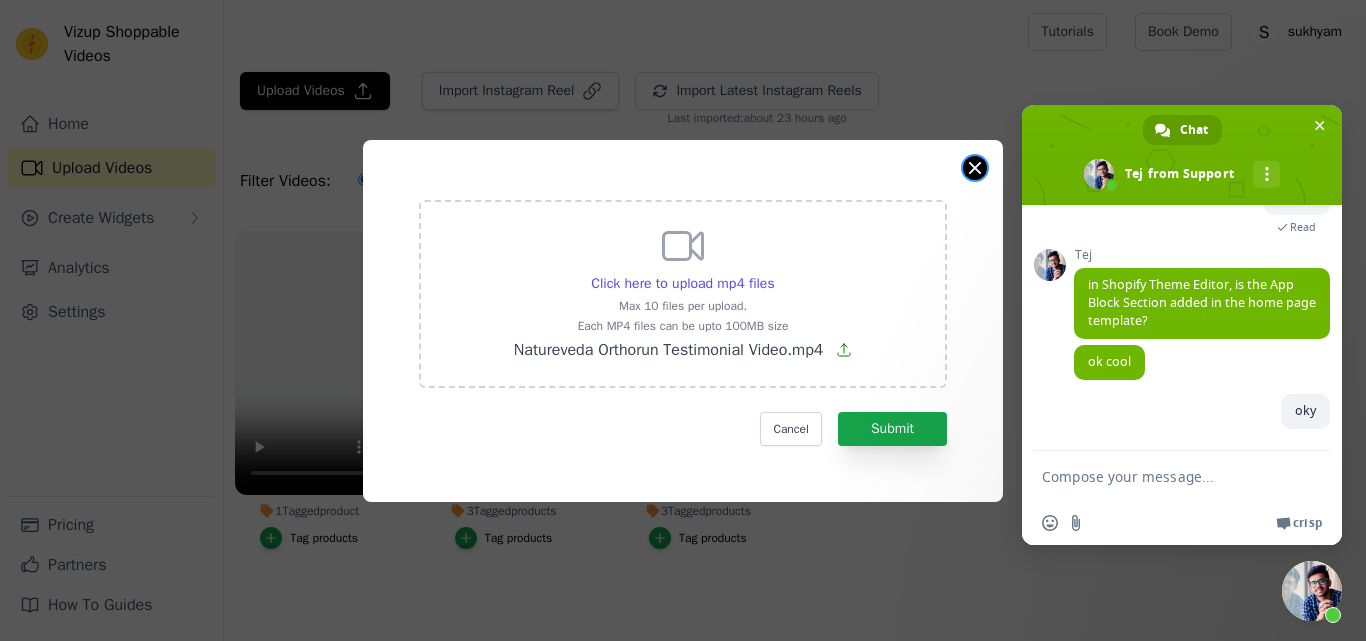 click at bounding box center [975, 168] 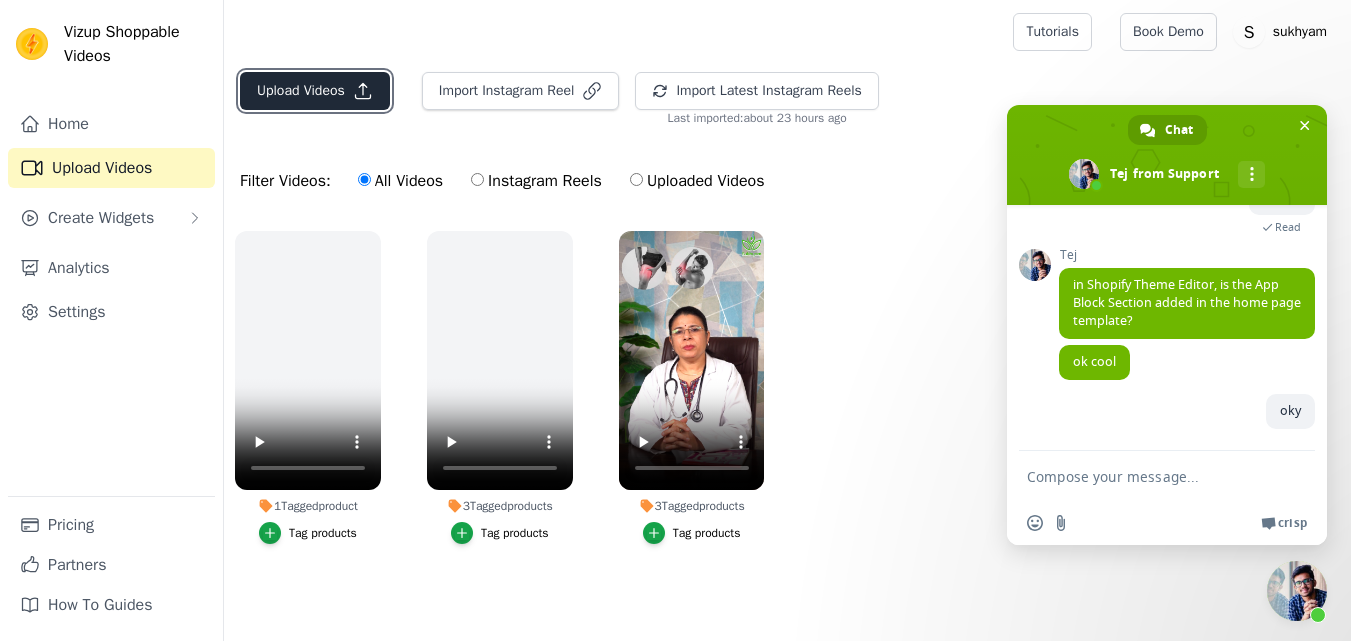click 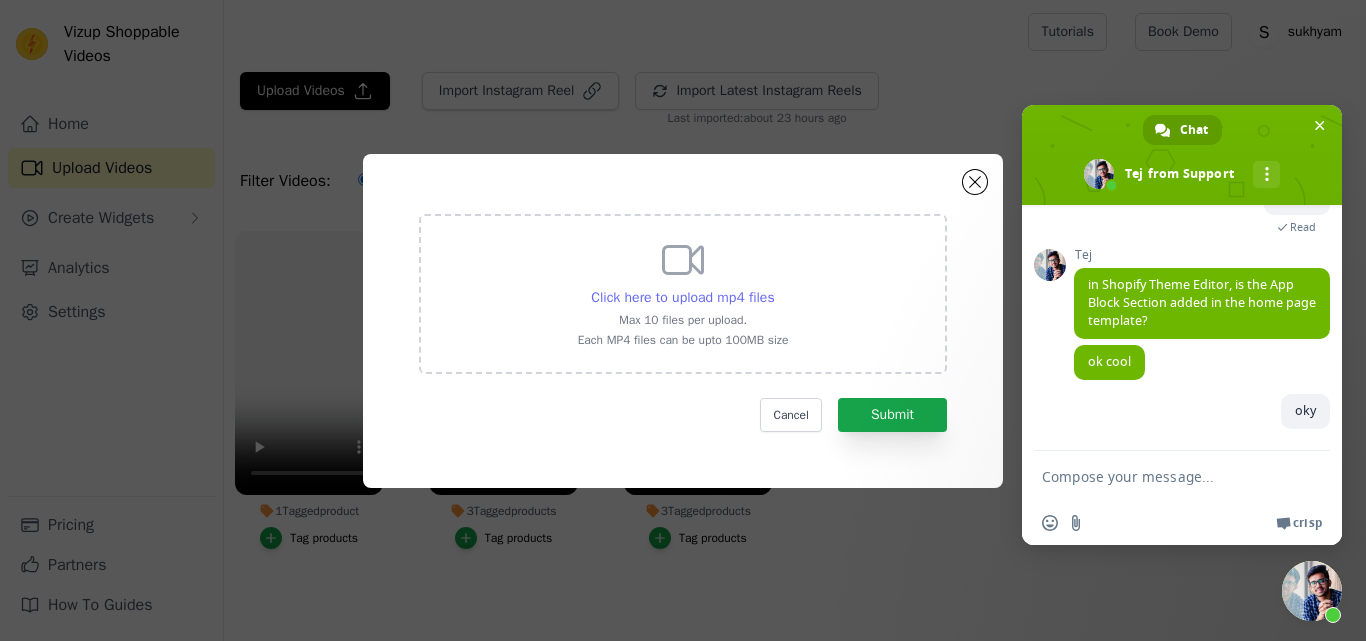 click on "Click here to upload mp4 files" at bounding box center (682, 297) 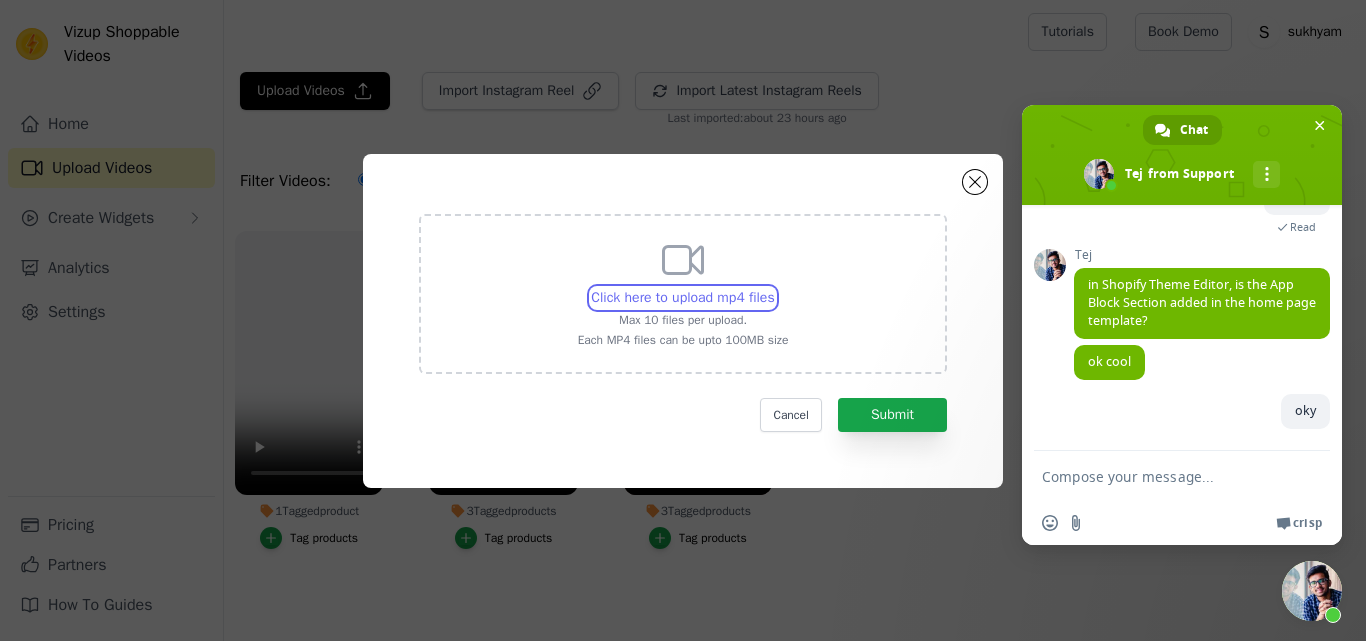 click on "Click here to upload mp4 files     Max 10 files per upload.   Each MP4 files can be upto 100MB size" at bounding box center [774, 287] 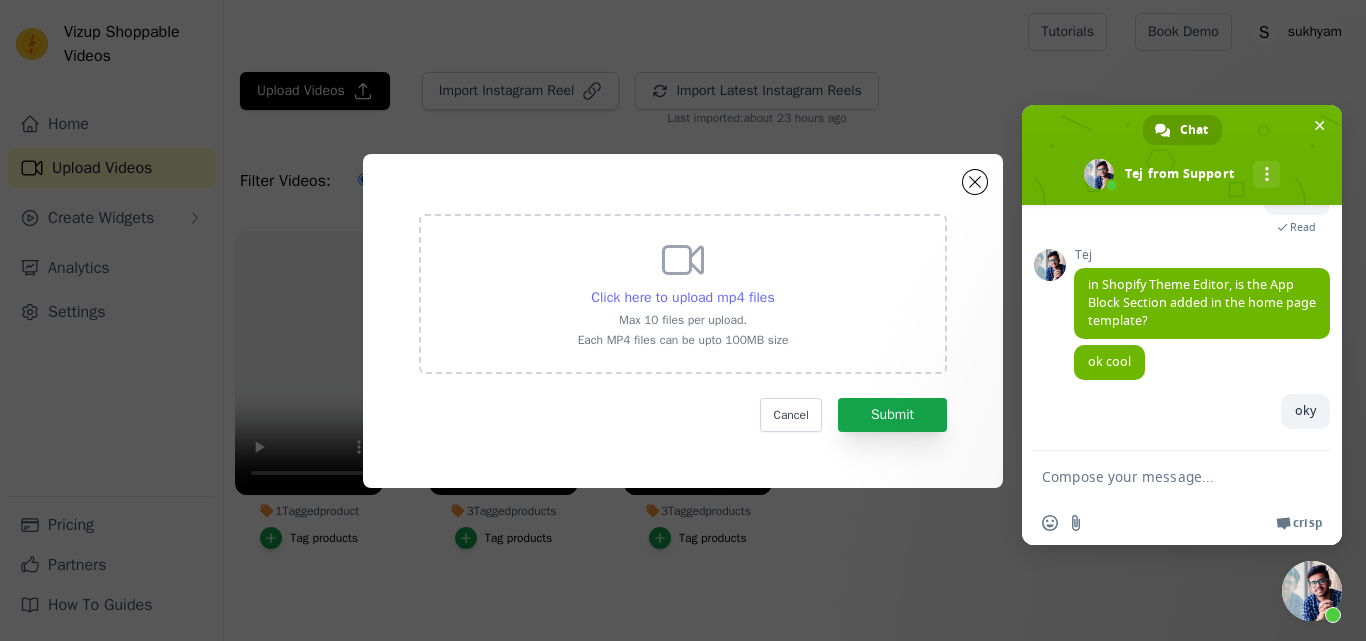 click on "Click here to upload mp4 files" at bounding box center [682, 297] 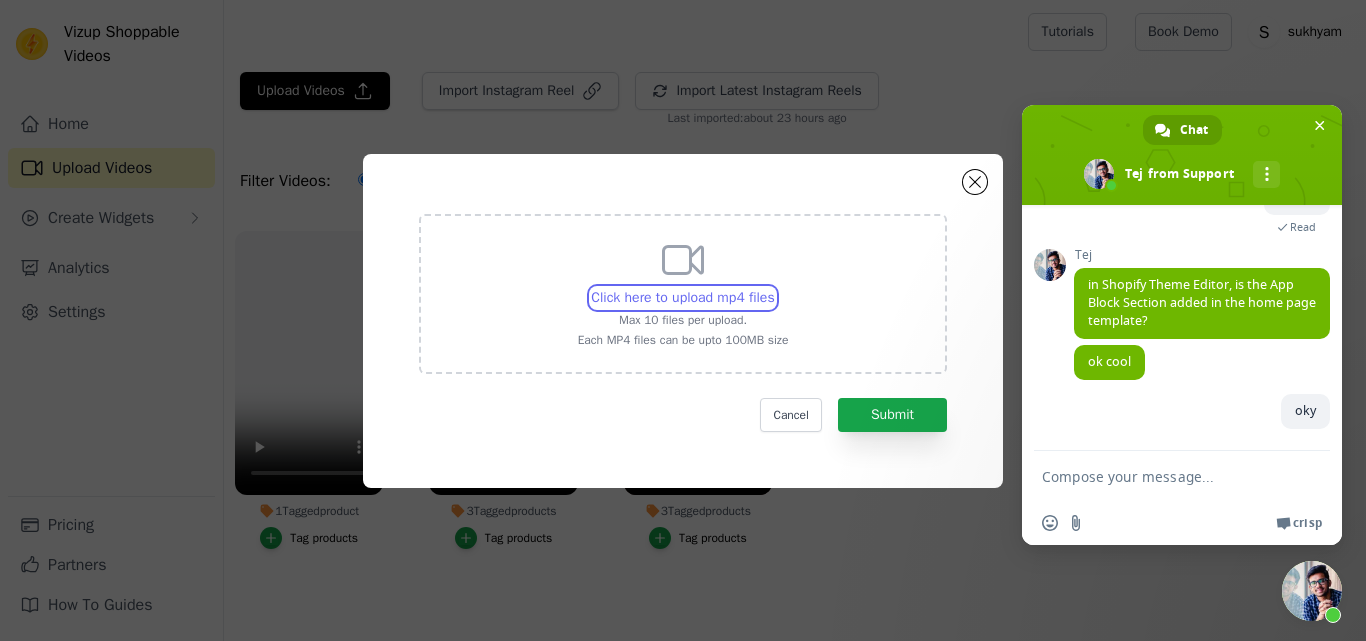 click on "Click here to upload mp4 files     Max 10 files per upload.   Each MP4 files can be upto 100MB size" at bounding box center [774, 287] 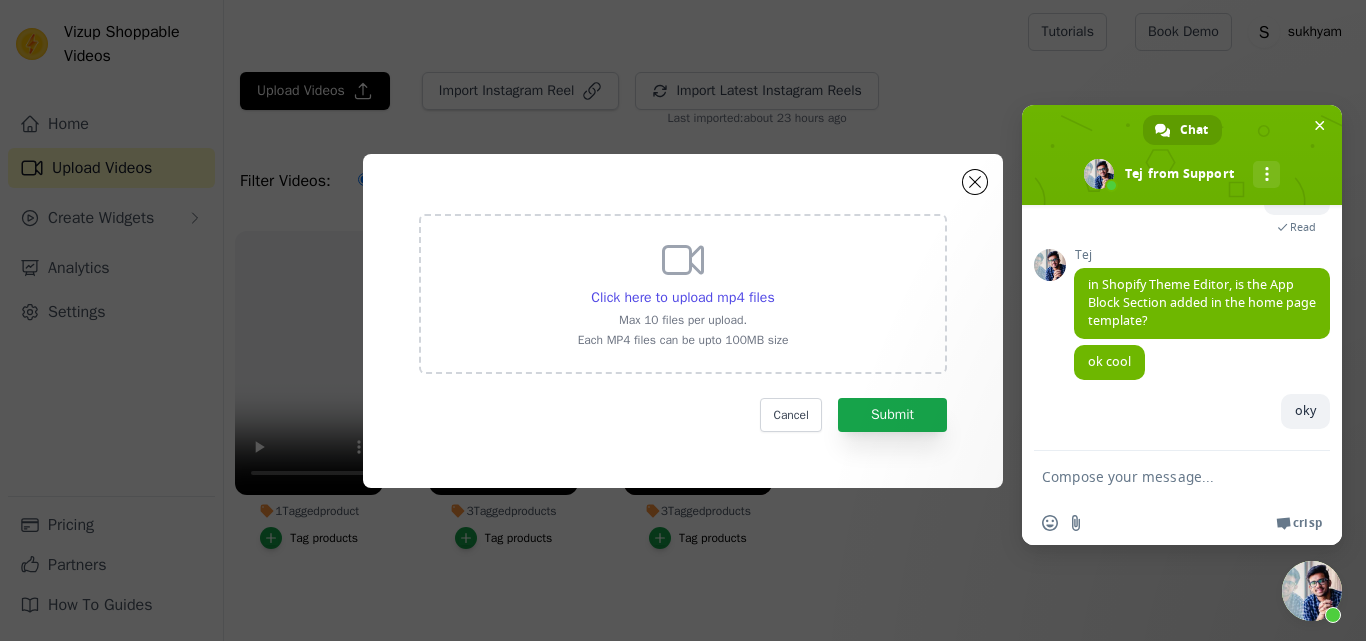 click at bounding box center (1162, 476) 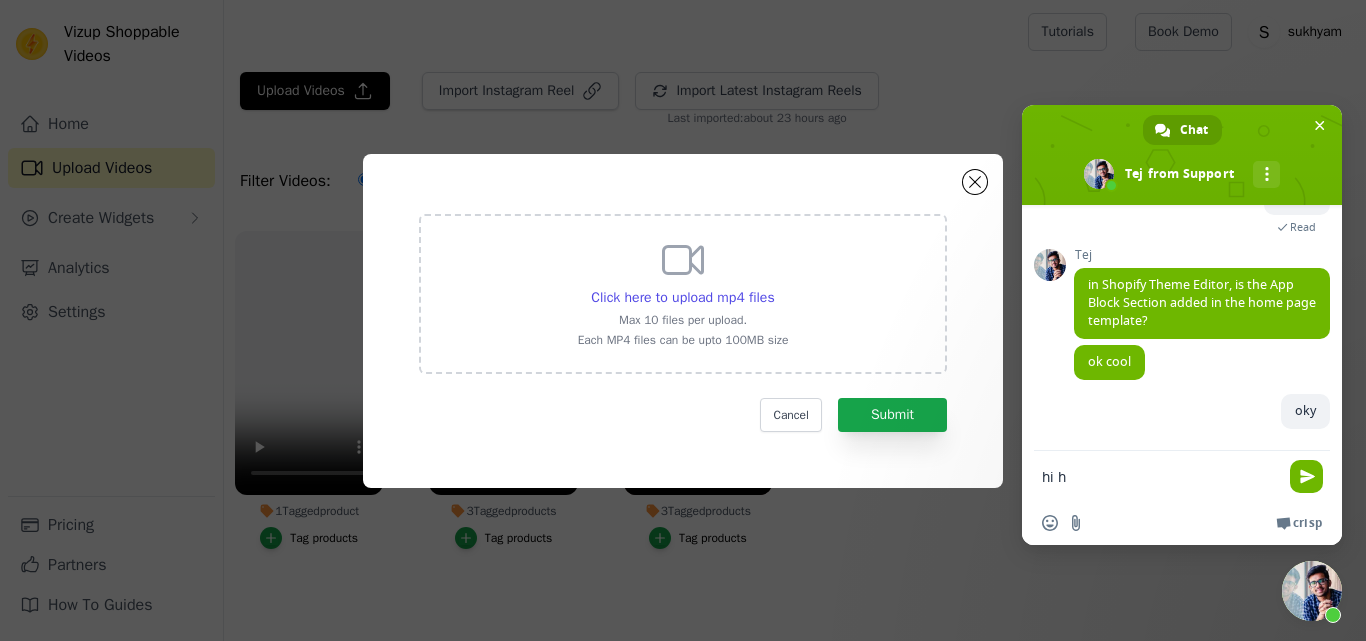 type on "hi" 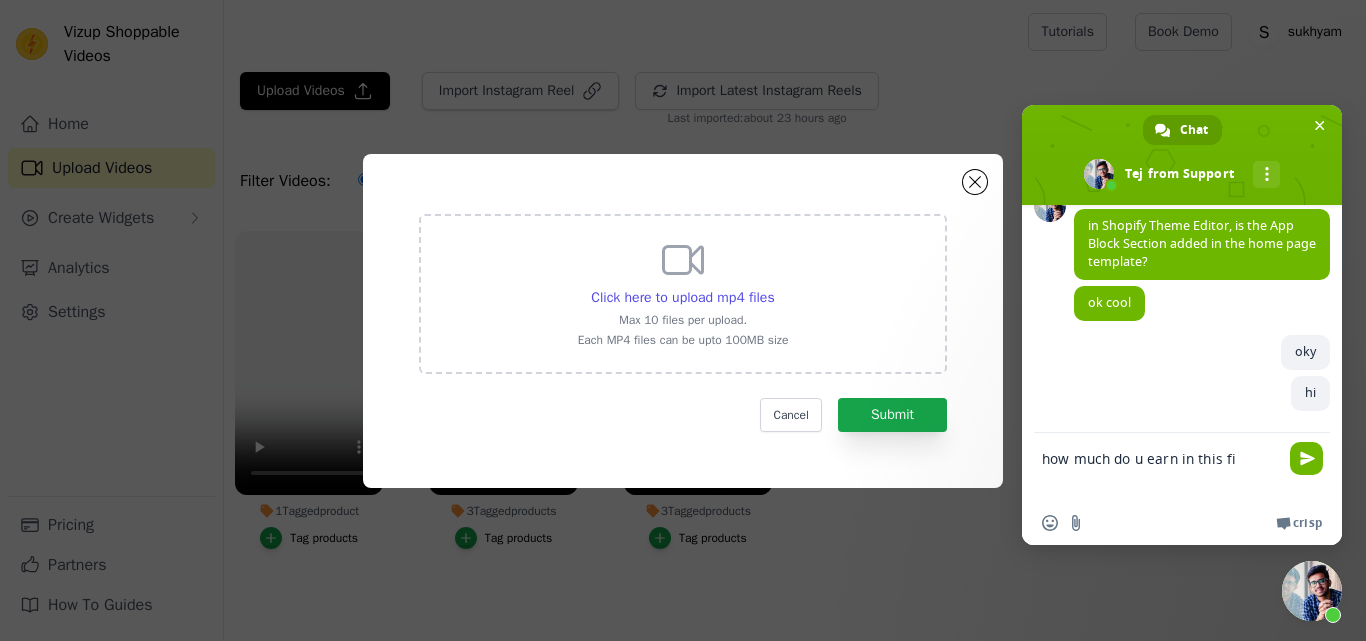 scroll, scrollTop: 567, scrollLeft: 0, axis: vertical 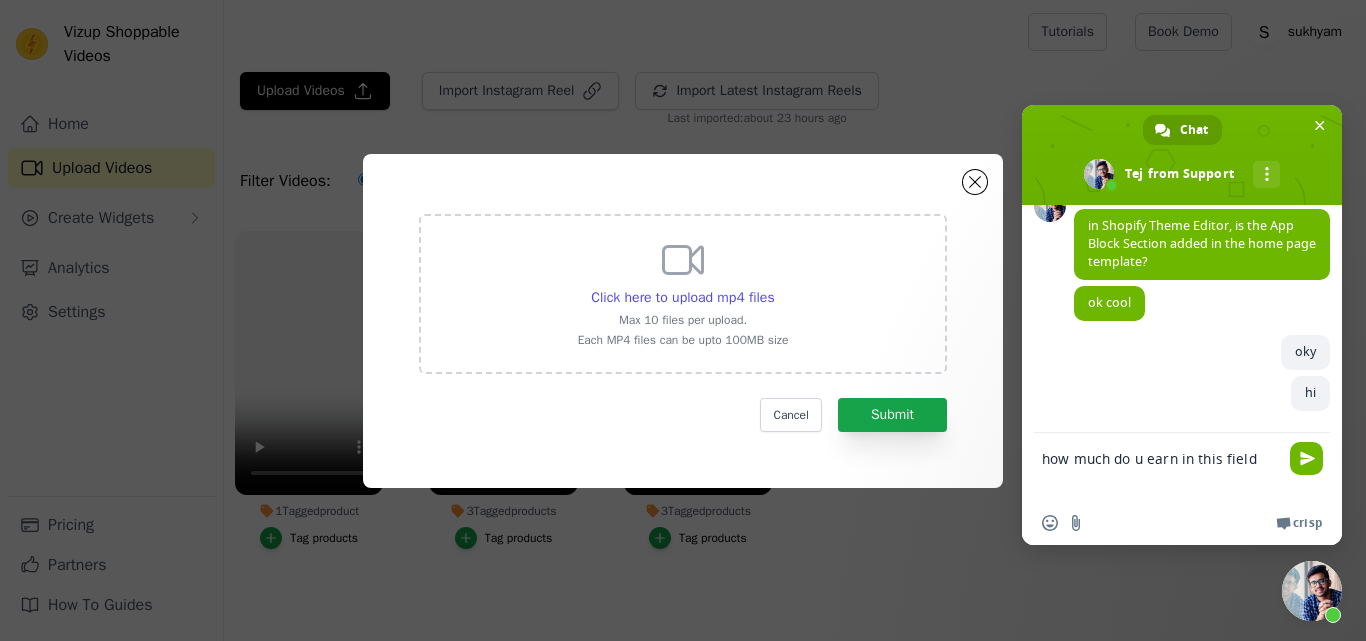 type on "how much do u earn in this field?" 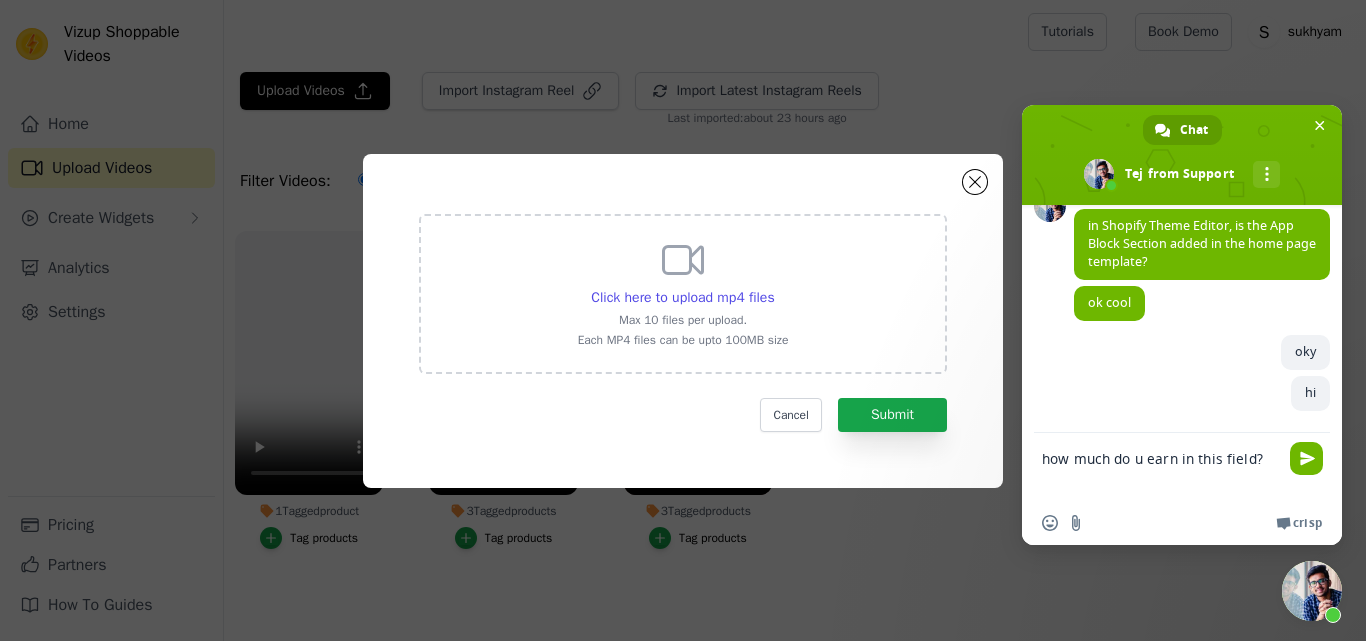 type 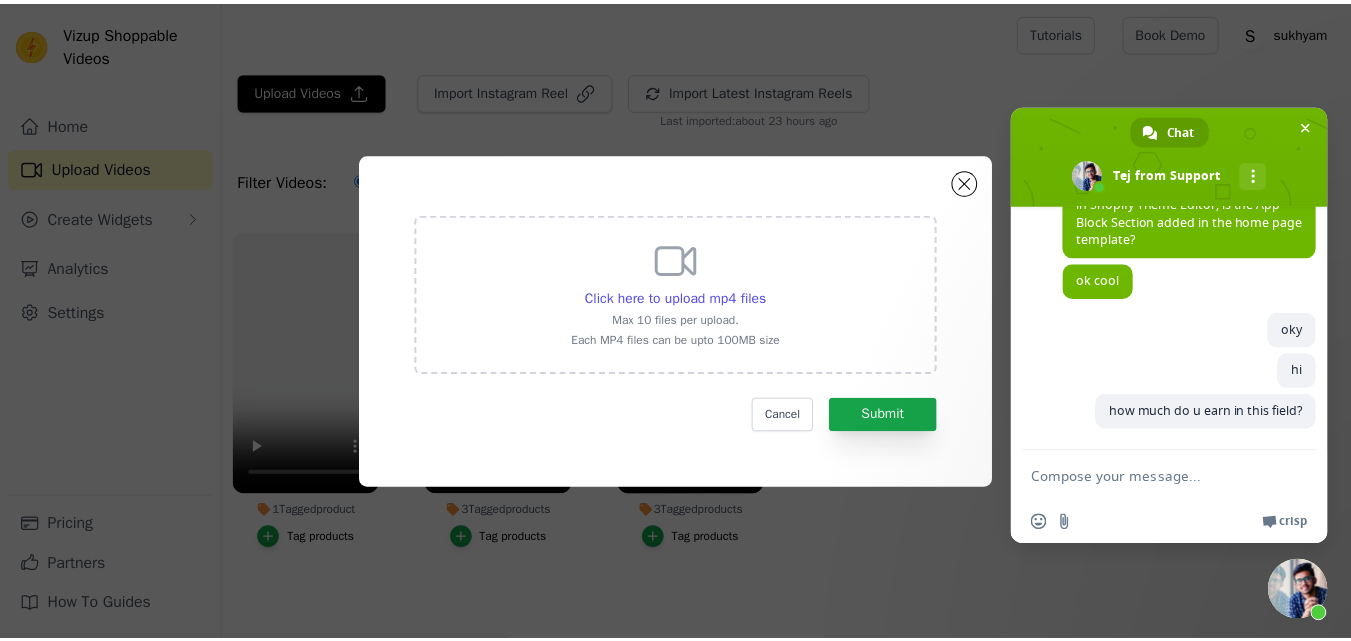 scroll, scrollTop: 590, scrollLeft: 0, axis: vertical 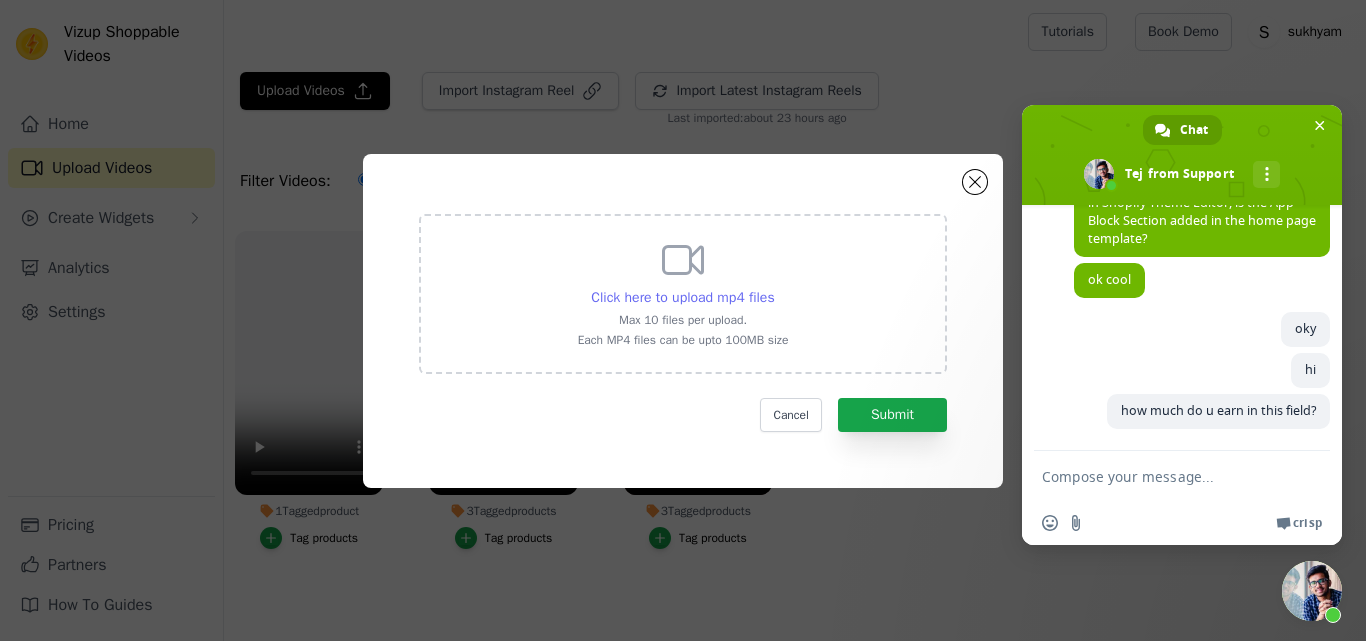 click on "Click here to upload mp4 files" at bounding box center [682, 297] 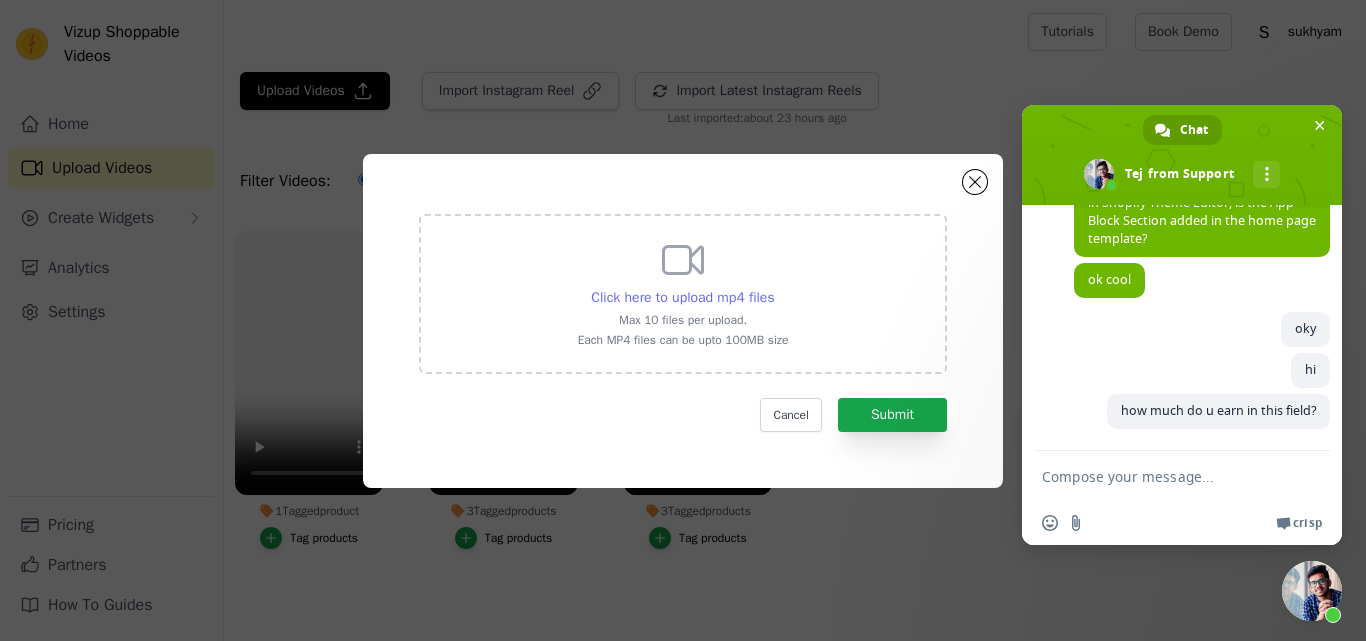 click on "Click here to upload mp4 files" at bounding box center [682, 297] 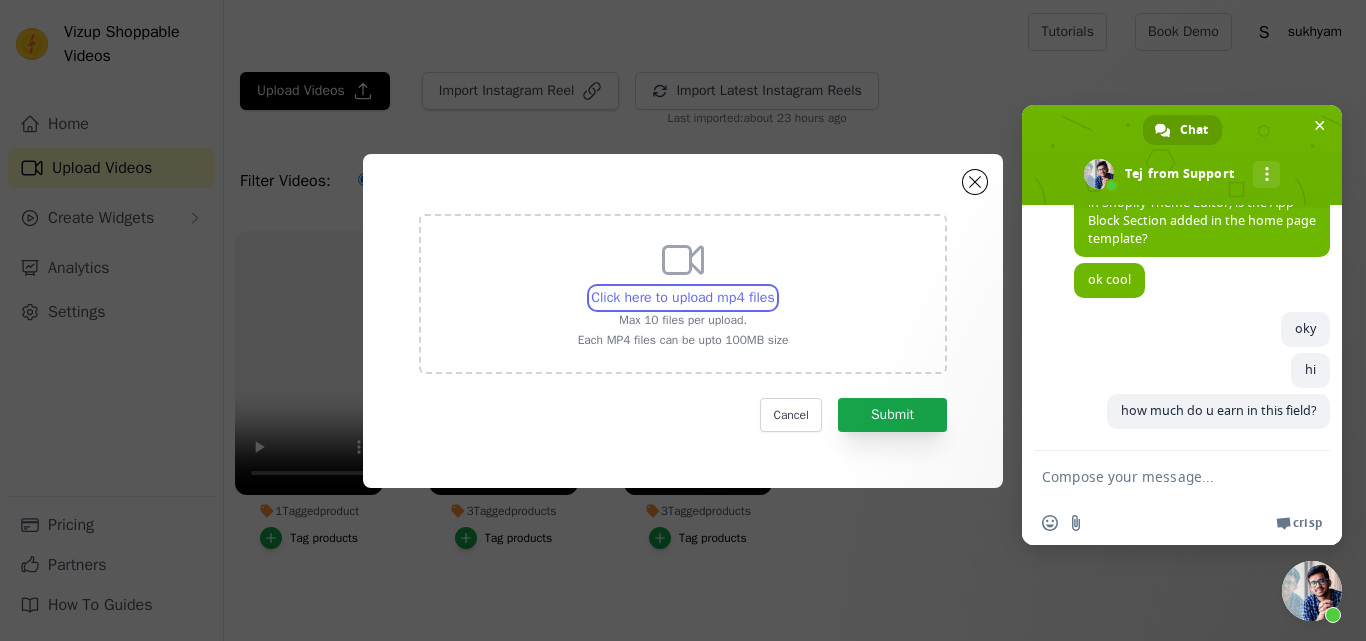 click on "Click here to upload mp4 files     Max 10 files per upload.   Each MP4 files can be upto 100MB size" at bounding box center (774, 287) 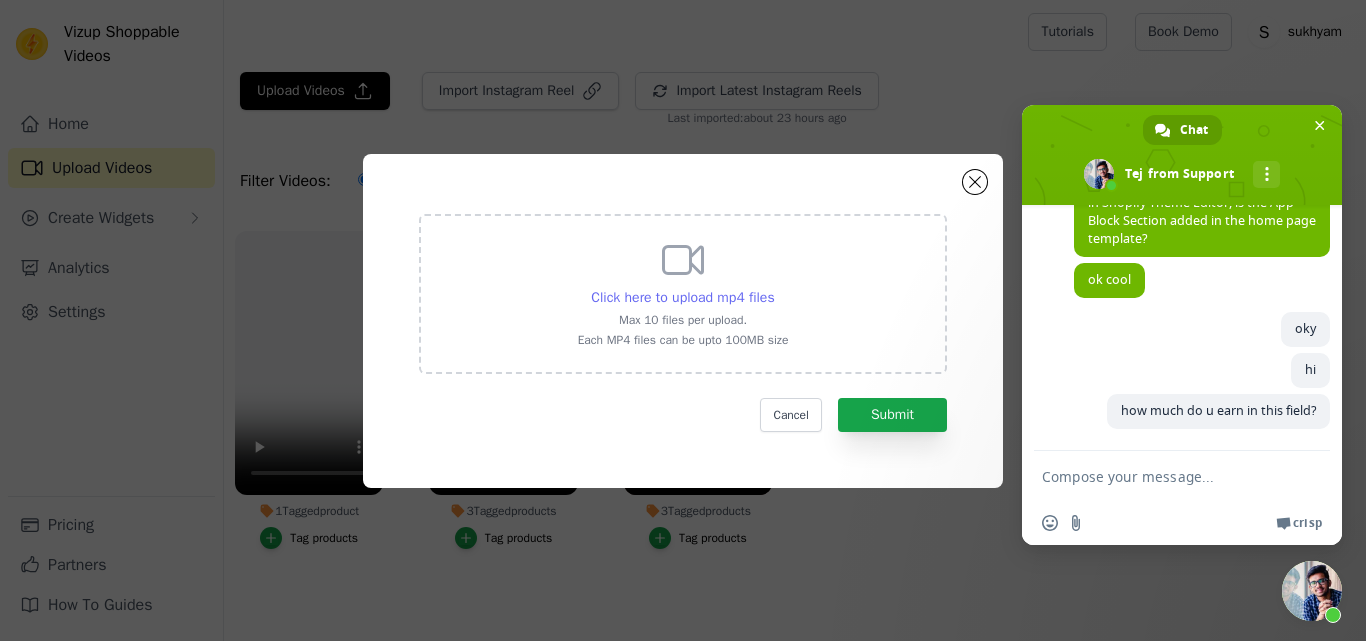 click on "Click here to upload mp4 files" at bounding box center [682, 297] 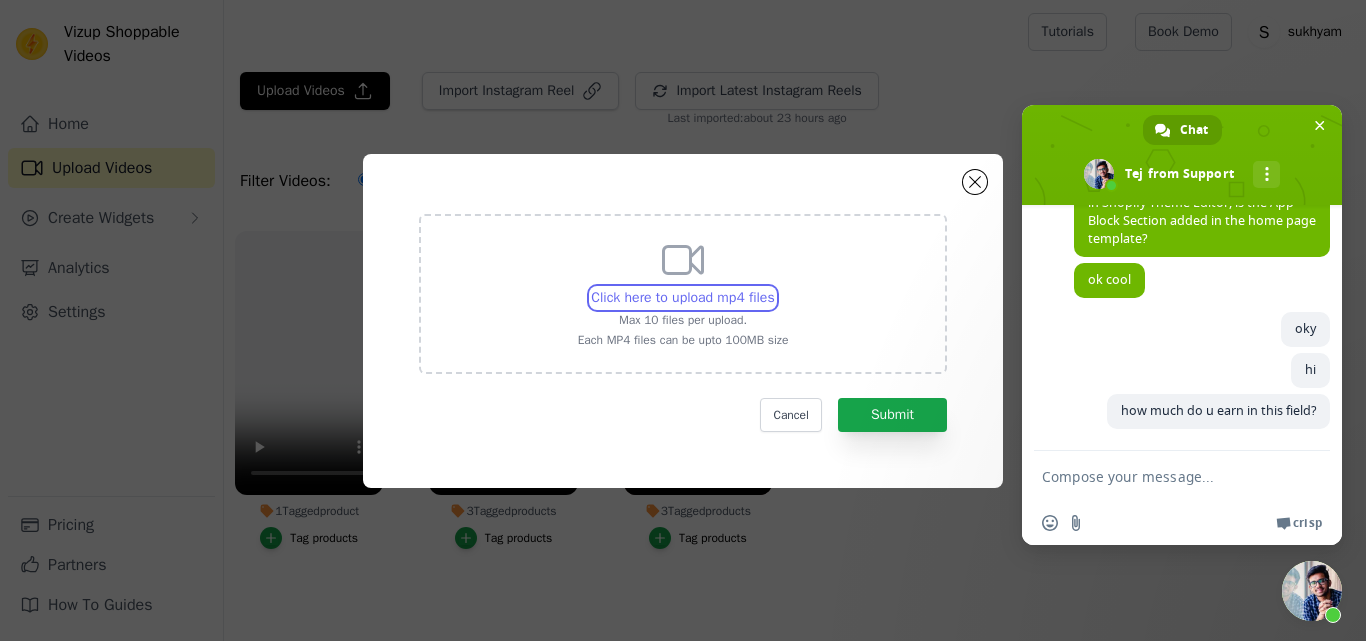 click on "Click here to upload mp4 files     Max 10 files per upload.   Each MP4 files can be upto 100MB size" at bounding box center [774, 287] 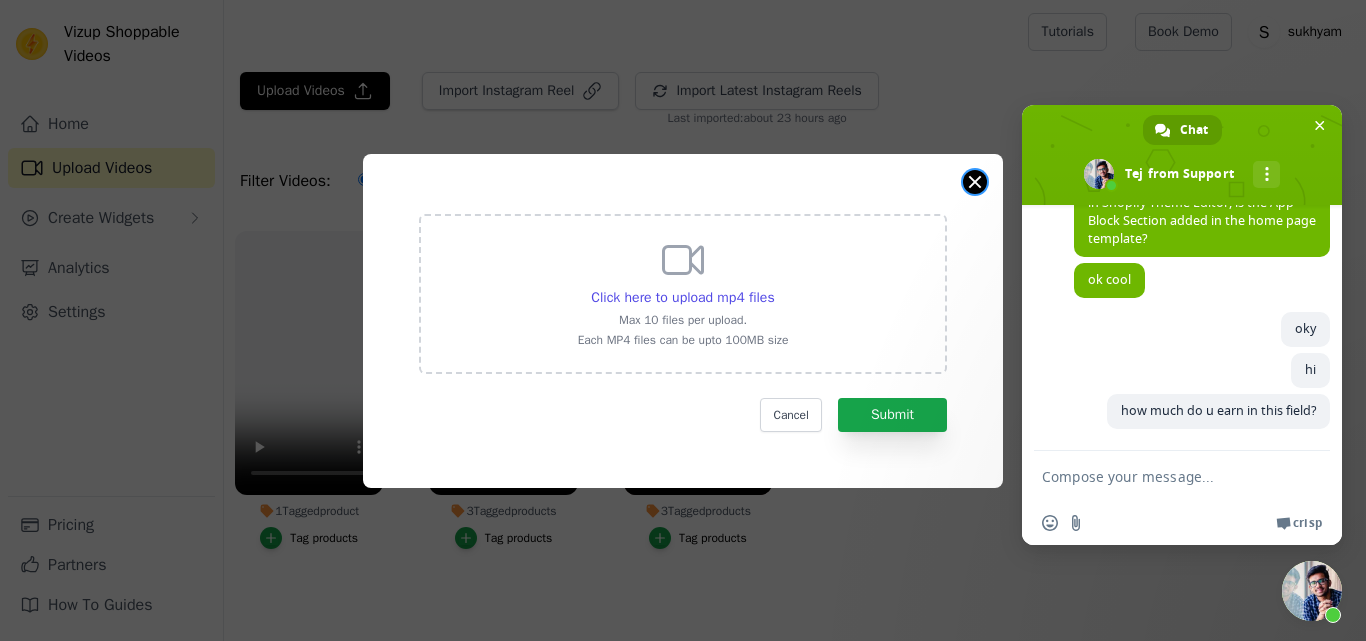 click at bounding box center (975, 182) 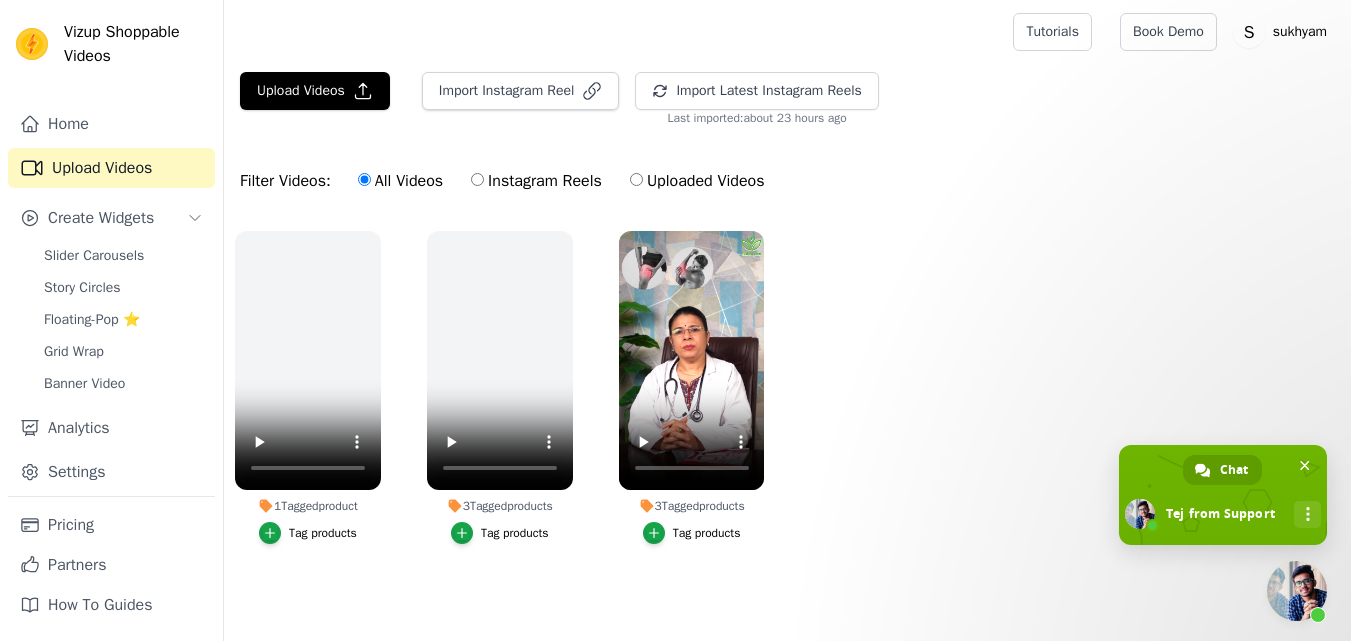 type on "how much do u earn in this field" 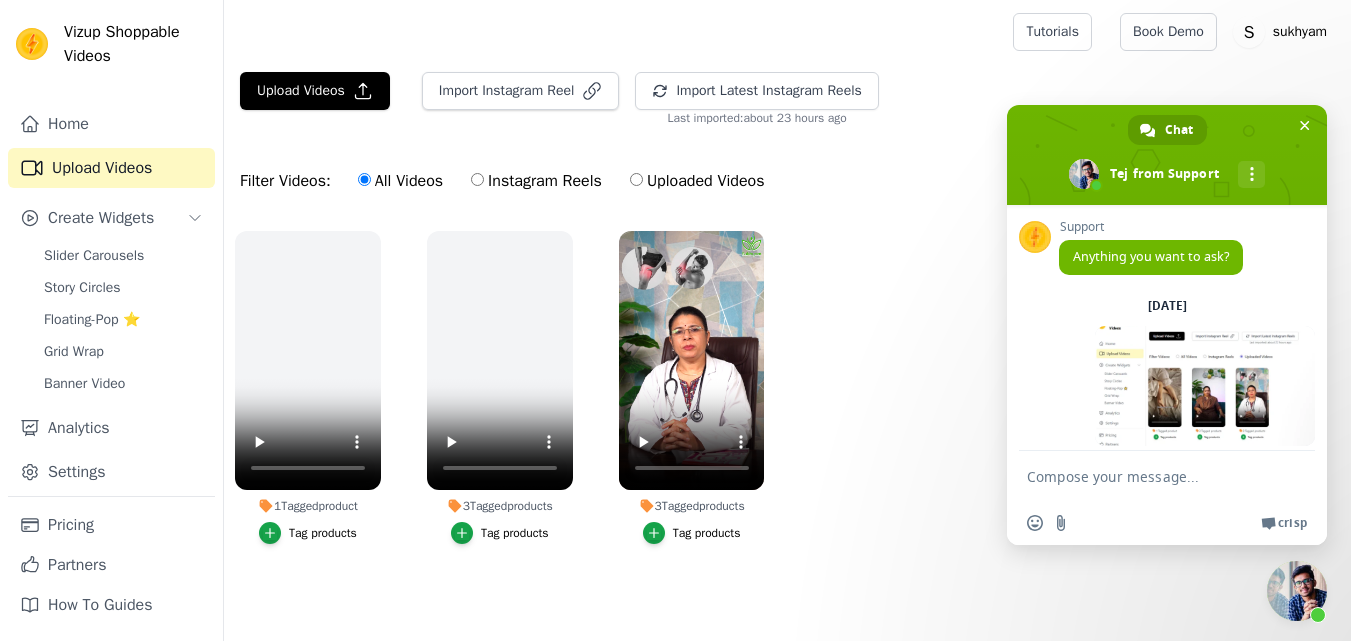 scroll, scrollTop: 0, scrollLeft: 0, axis: both 